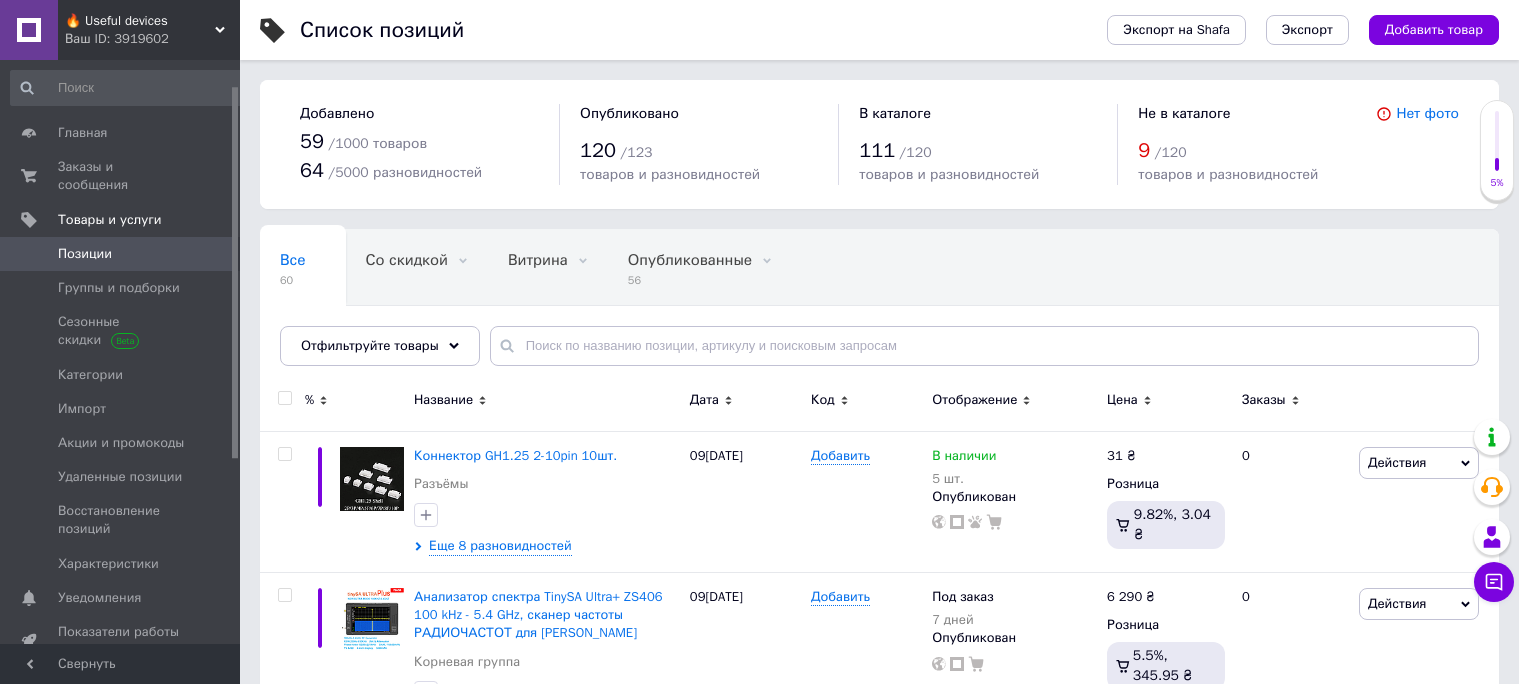 scroll, scrollTop: 352, scrollLeft: 0, axis: vertical 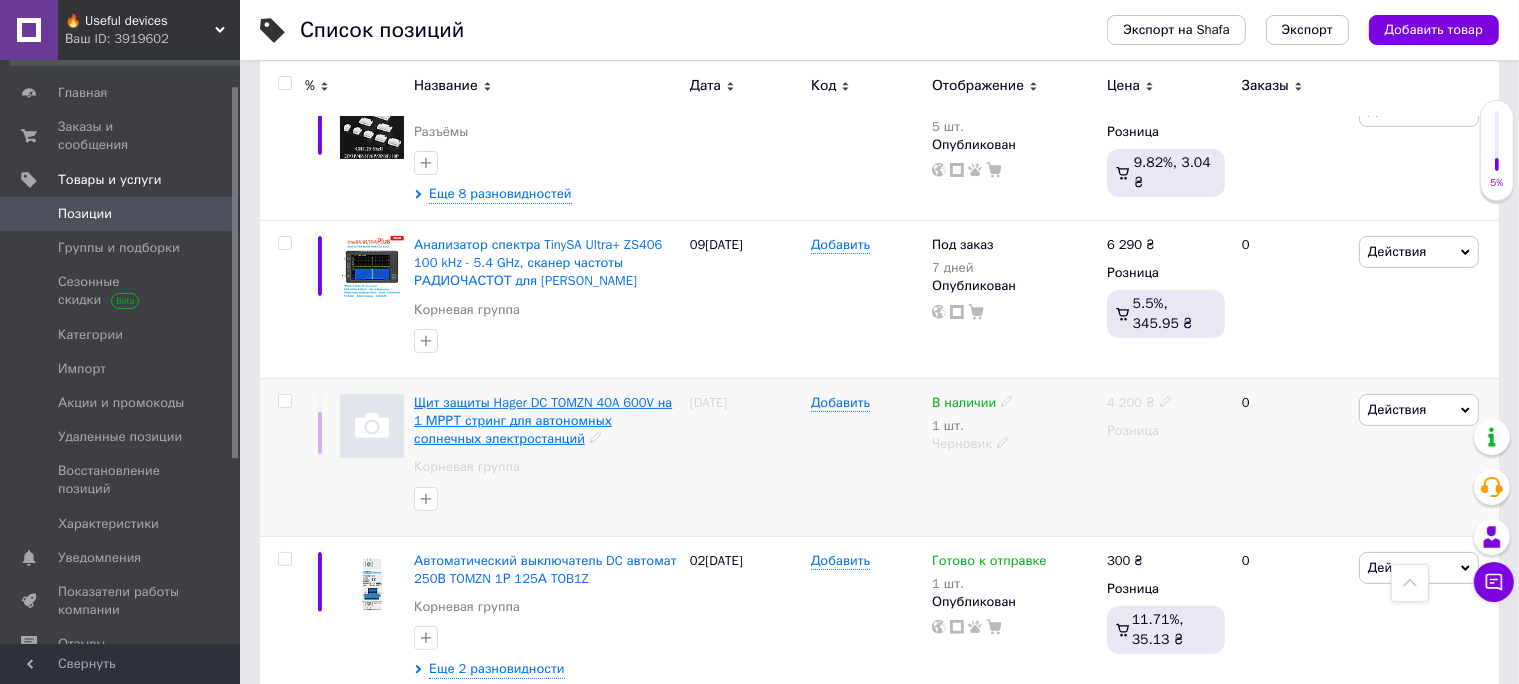 click on "Щит защиты Hager DC TOMZN 40A 600V на 1 МРРТ стринг для автономных солнечных электростанций" at bounding box center (543, 420) 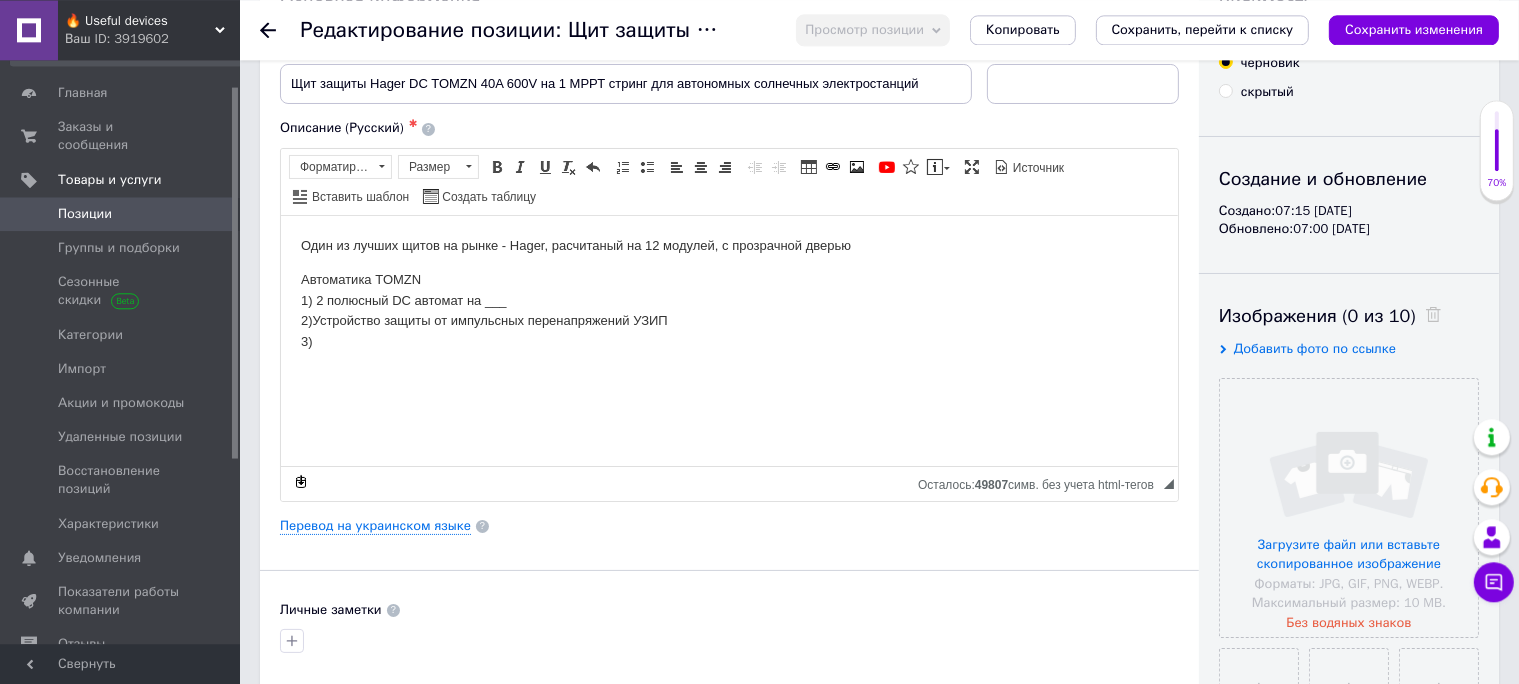 scroll, scrollTop: 176, scrollLeft: 0, axis: vertical 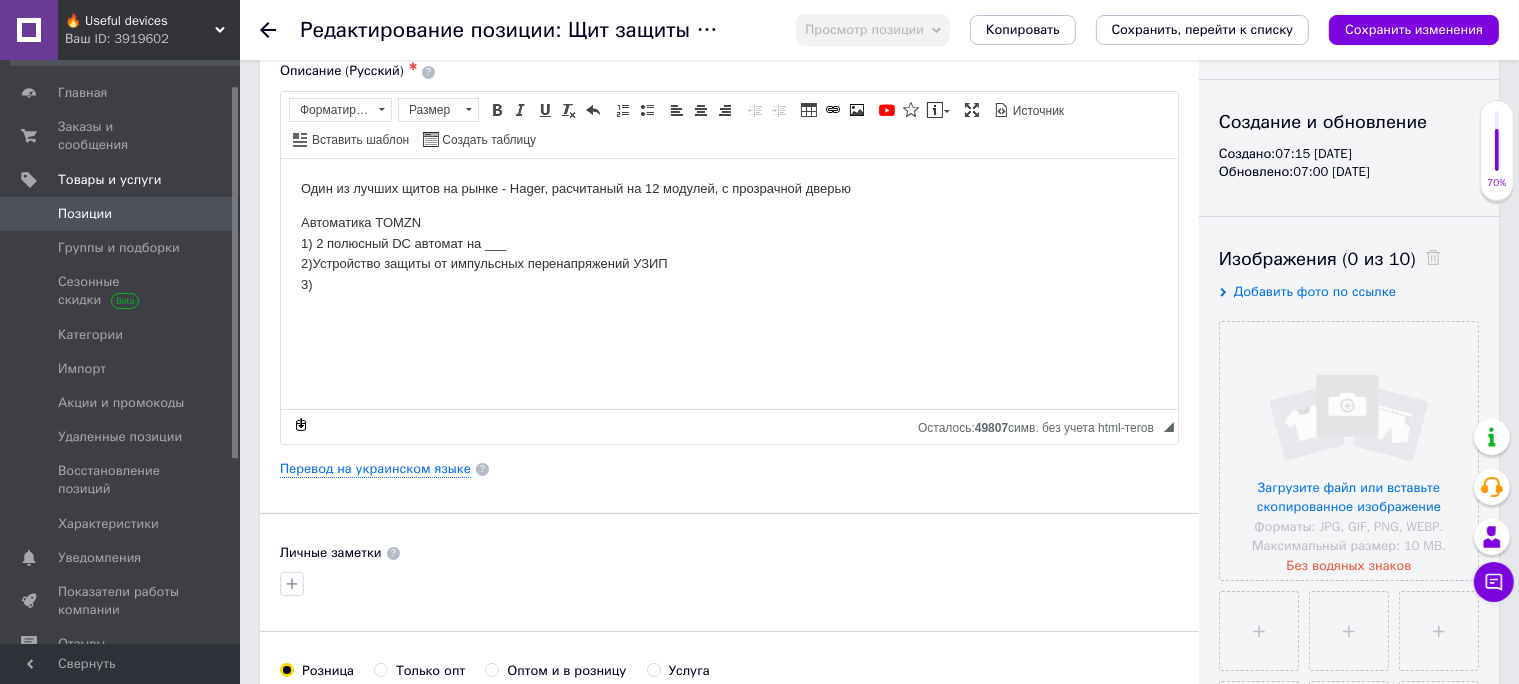click on "Автоматика TOMZN 1) 2 полюсный DC автомат на ___ 2)  Устройство защиты от импульсных перенапряжений УЗИП 3)" at bounding box center (728, 253) 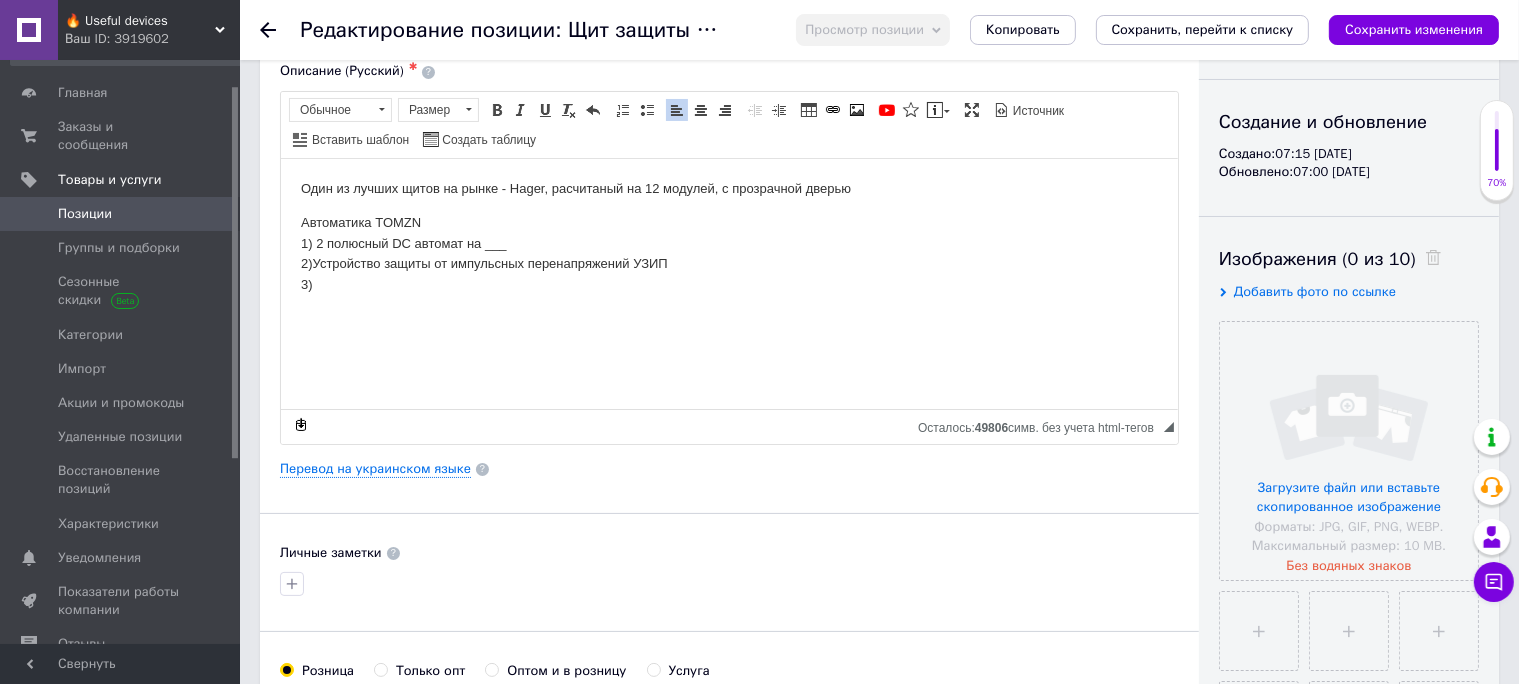 type 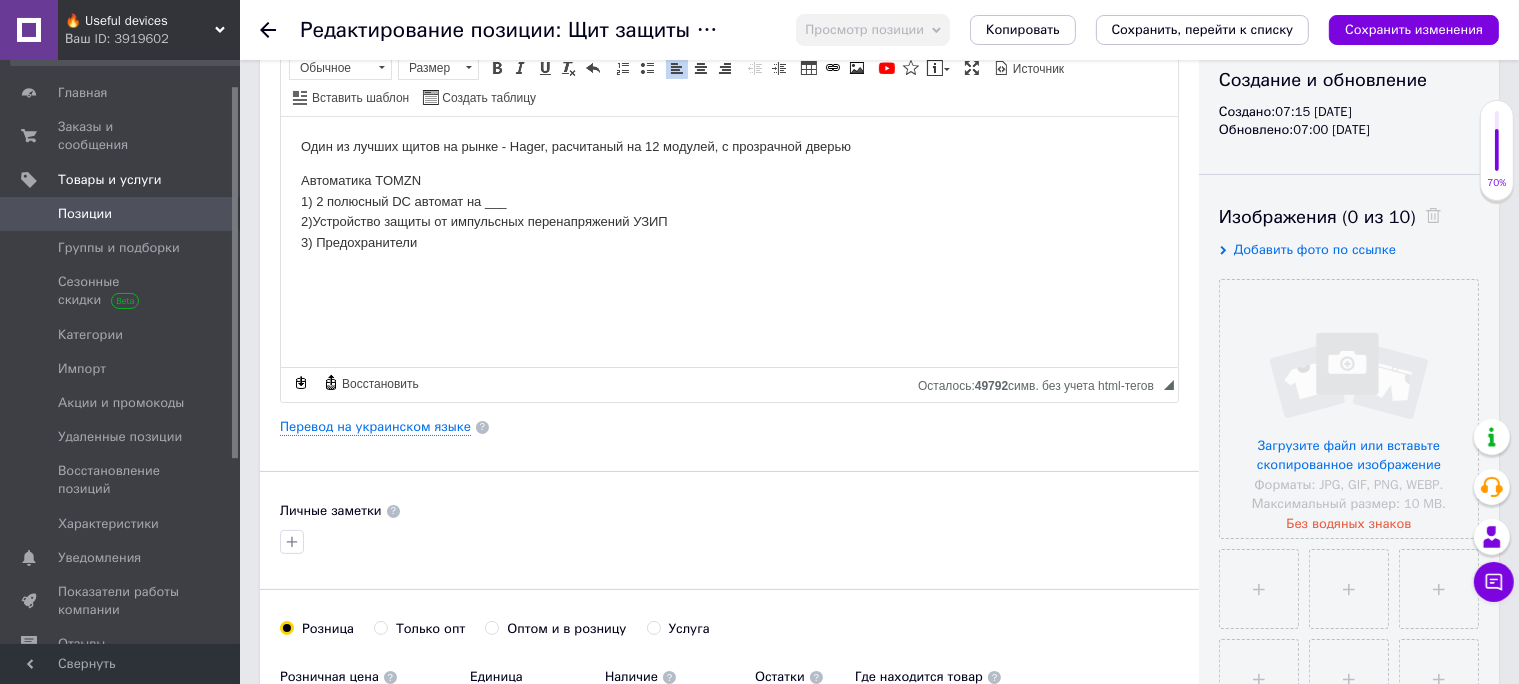 scroll, scrollTop: 352, scrollLeft: 0, axis: vertical 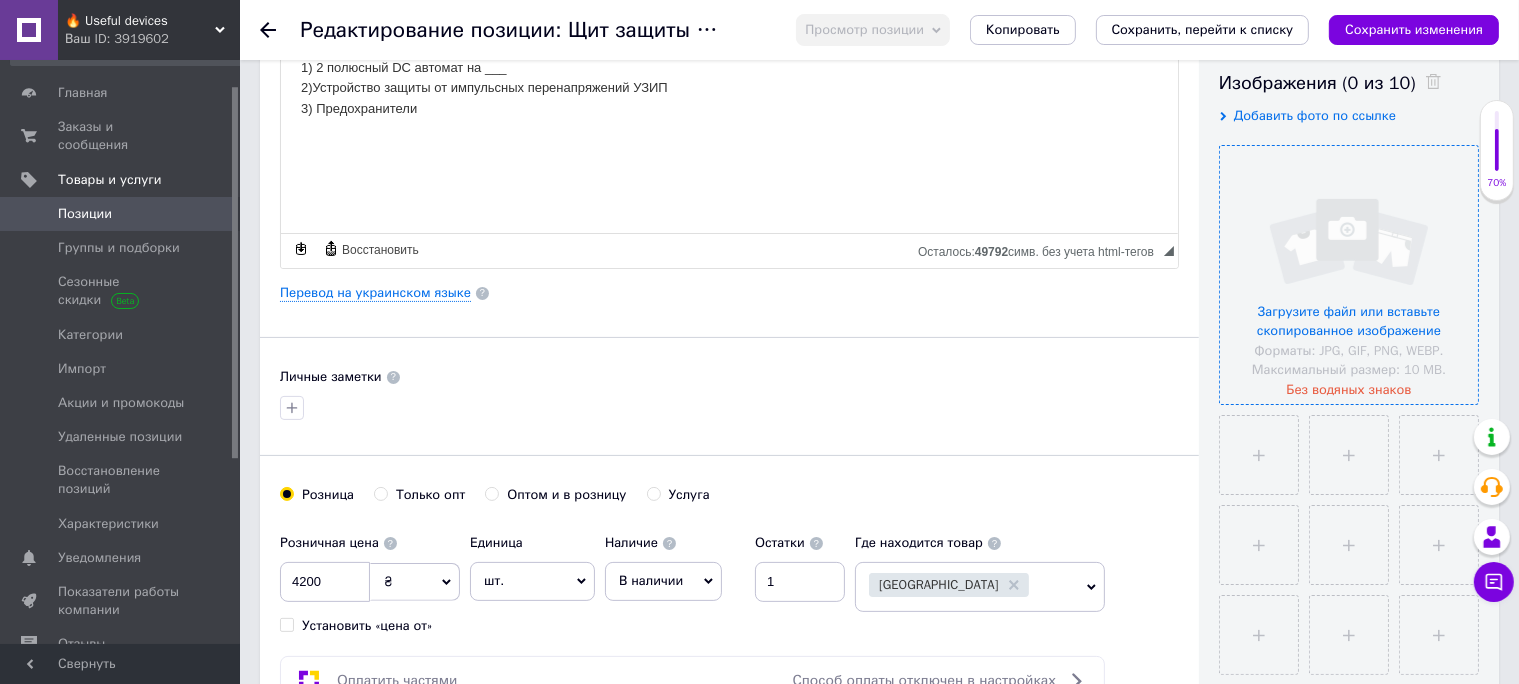 click at bounding box center [1349, 275] 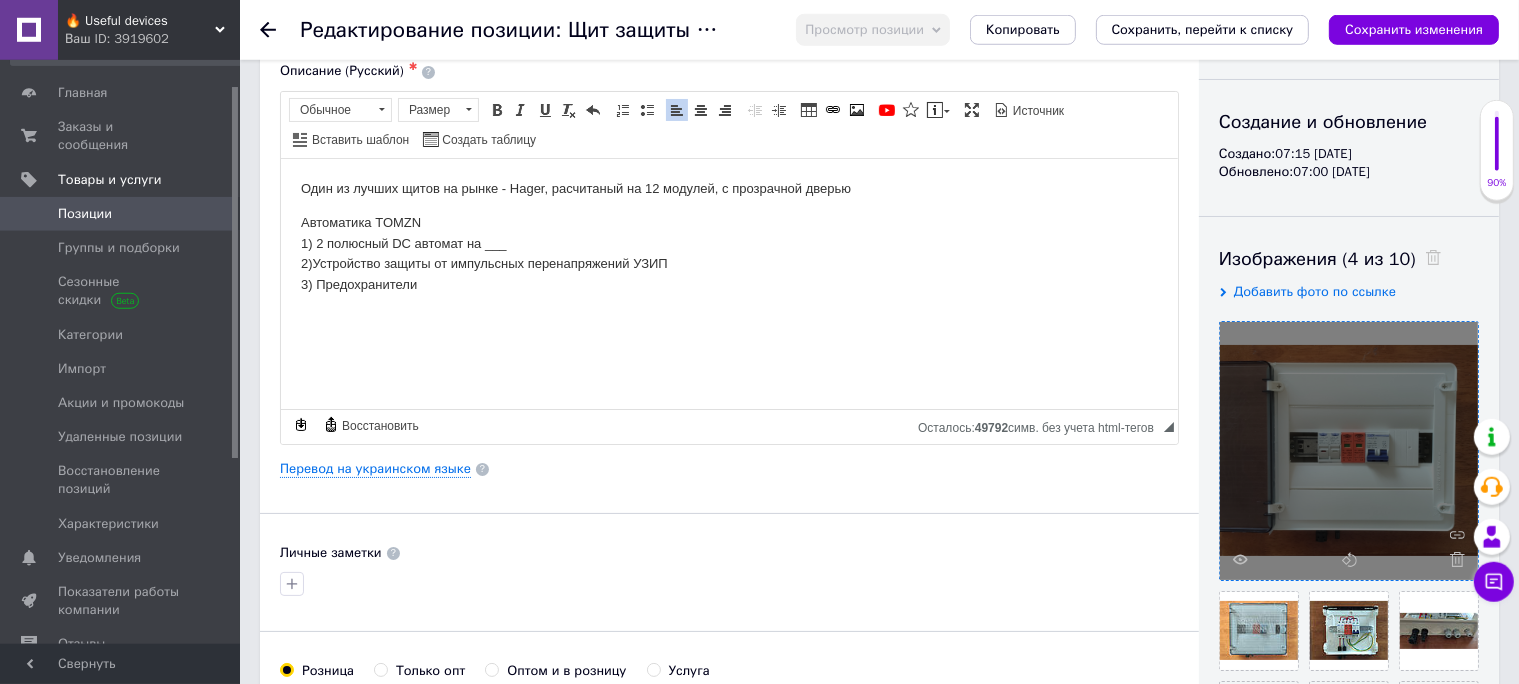 scroll, scrollTop: 0, scrollLeft: 0, axis: both 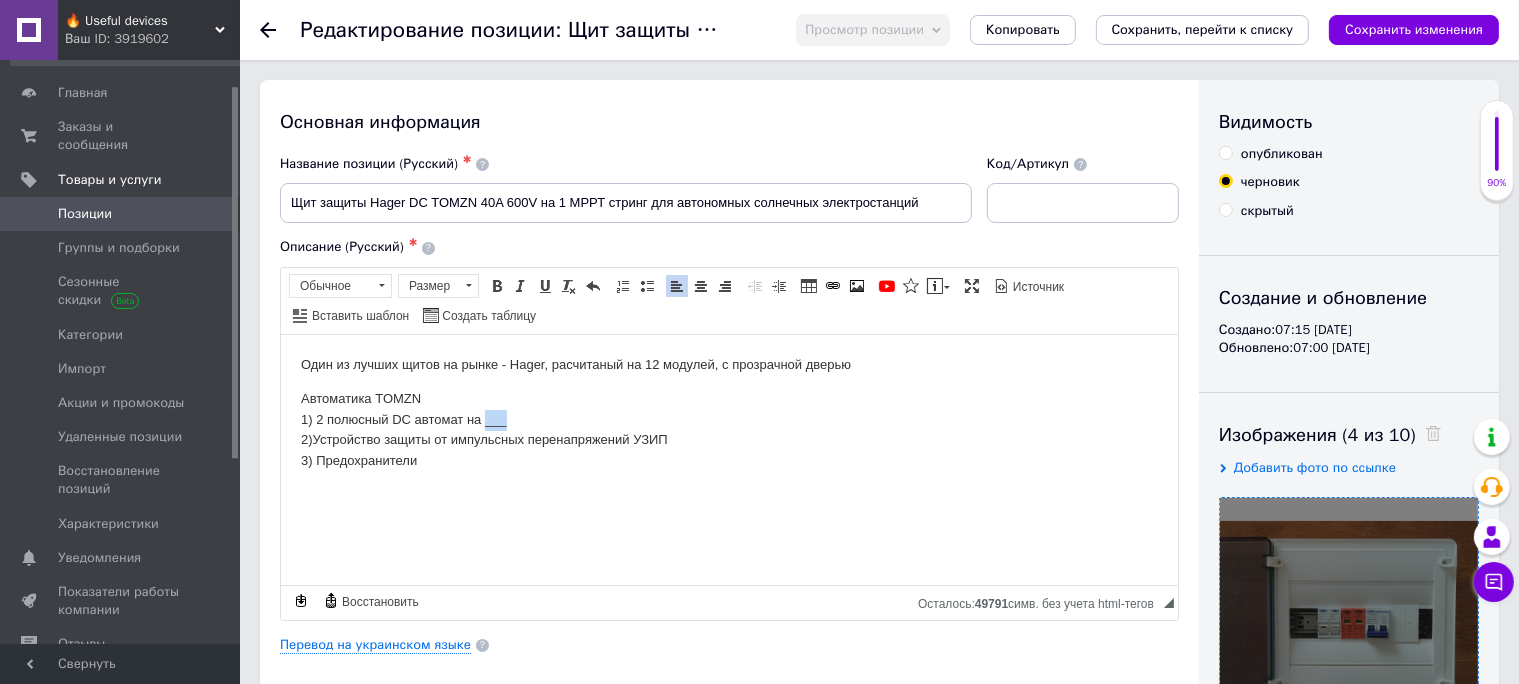 drag, startPoint x: 484, startPoint y: 419, endPoint x: 537, endPoint y: 419, distance: 53 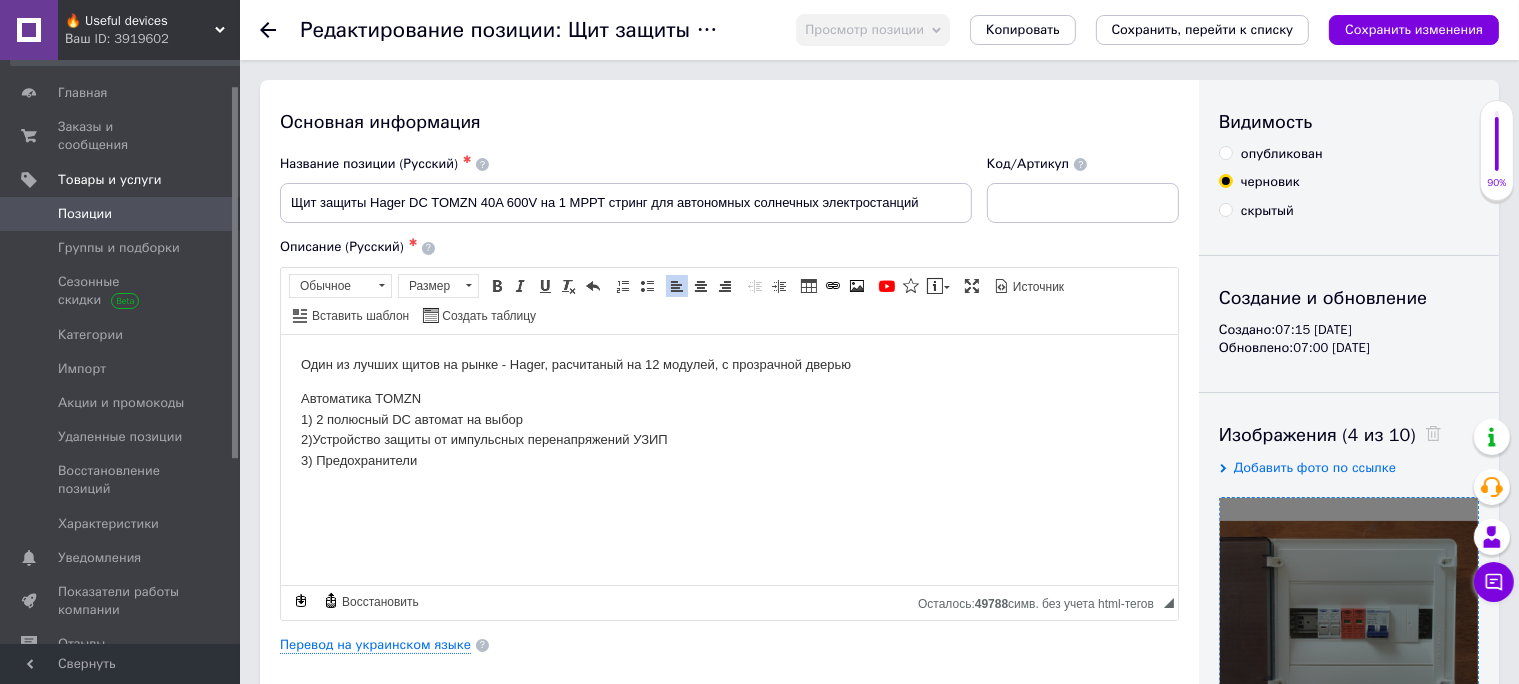 click on "Автоматика TOMZN 1) 2 полюсный DC автомат на выбор  2)  Устройство защиты от импульсных перенапряжений УЗИП 3) Предохранители" at bounding box center (728, 429) 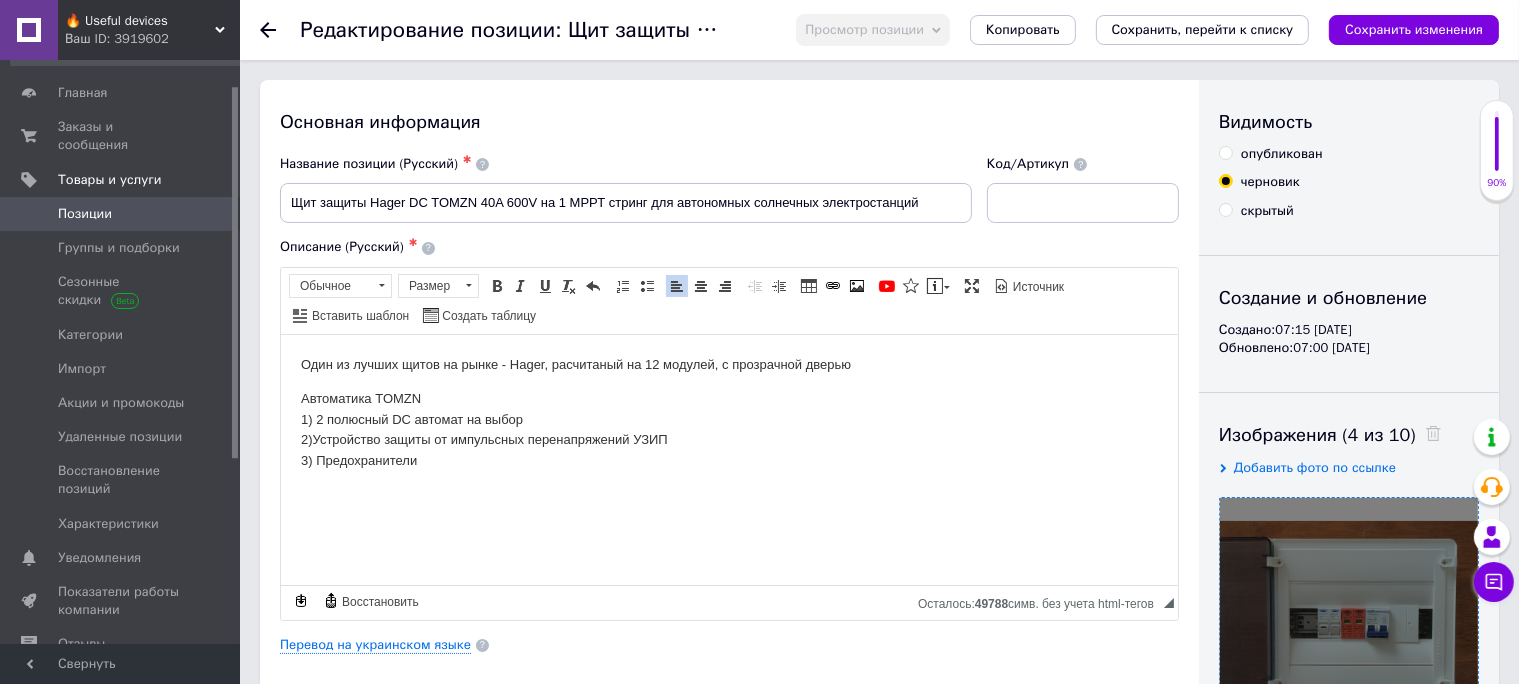 click on "Автоматика TOMZN 1) 2 полюсный DC автомат на выбор  2)  Устройство защиты от импульсных перенапряжений УЗИП 3) Предохранители" at bounding box center [728, 429] 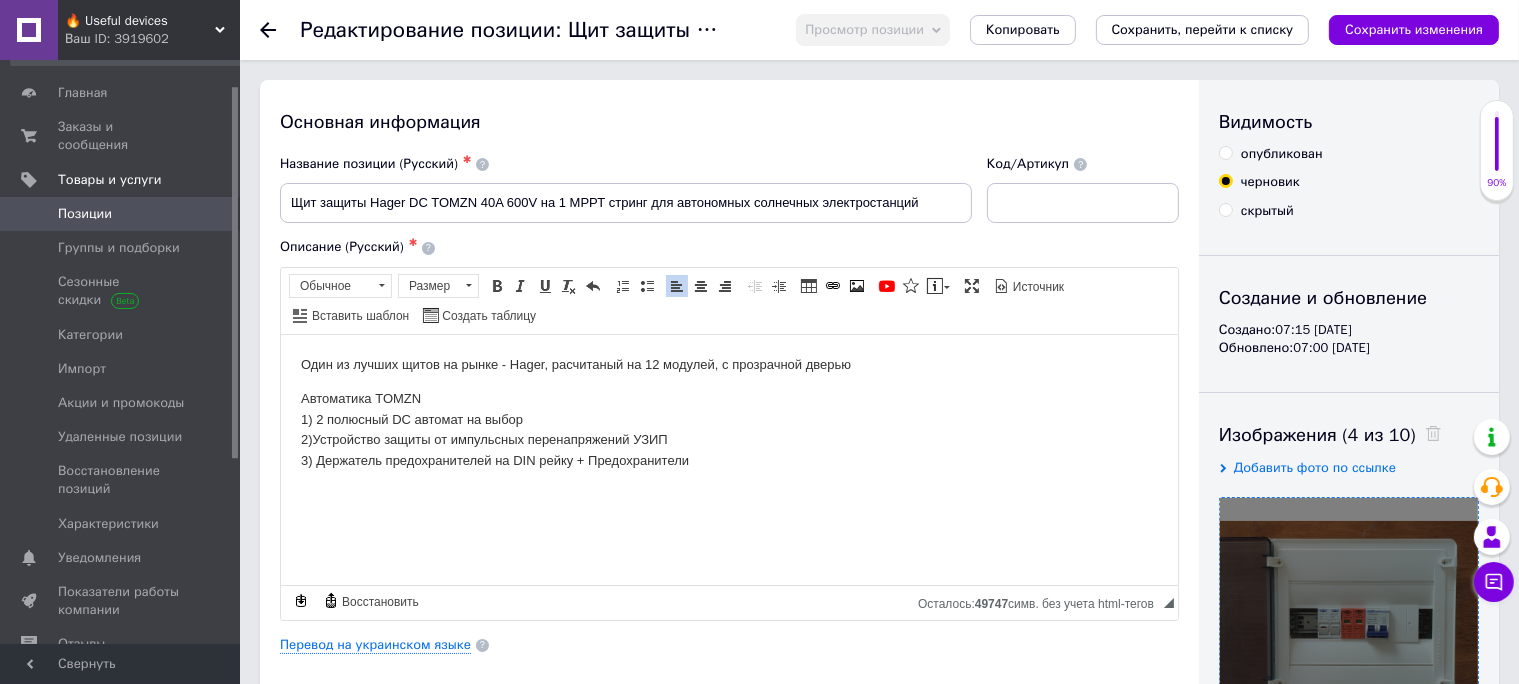 click on "Автоматика TOMZN 1) 2 полюсный DC автомат на выбор  2)  Устройство защиты от импульсных перенапряжений УЗИП 3) Держатель предохранителей на DIN рейку + Предохранители" at bounding box center [728, 429] 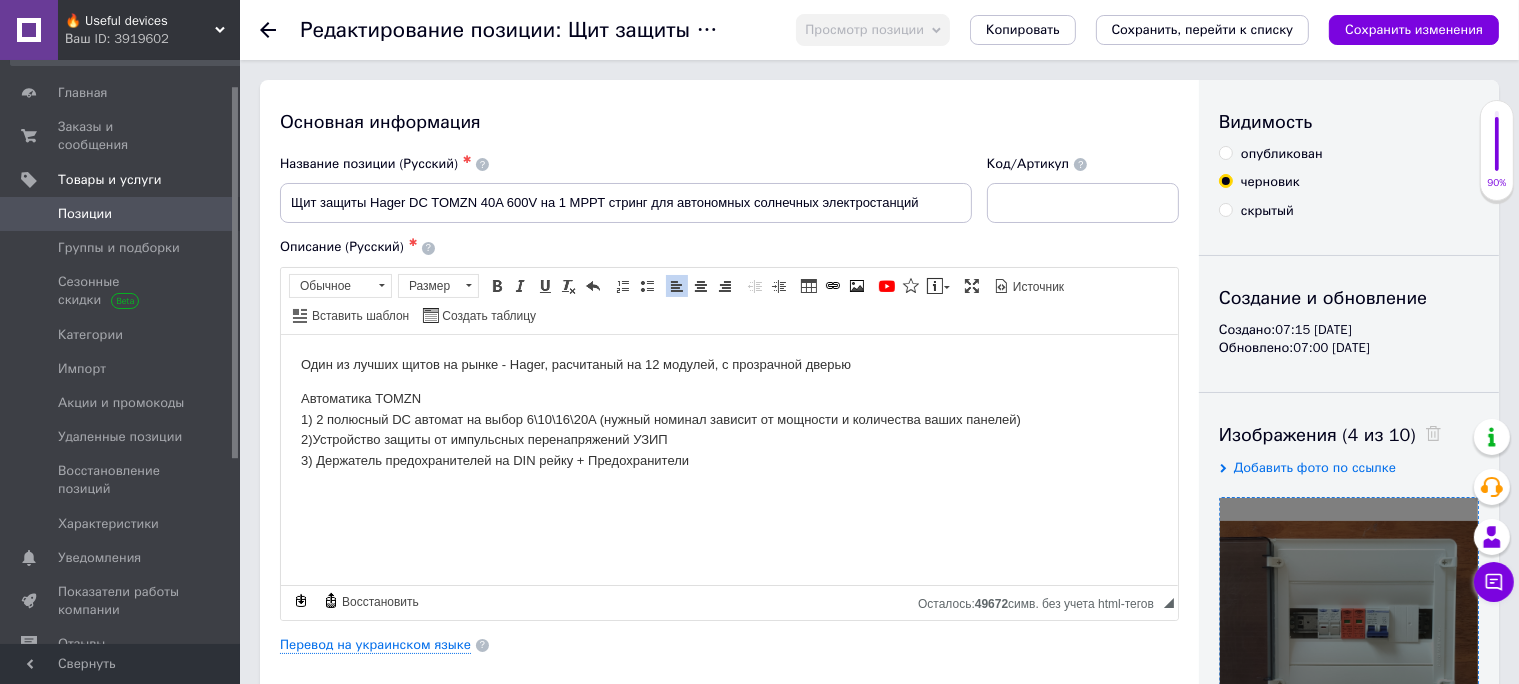 click on "Автоматика TOMZN 1) 2 полюсный DC автомат на выбор 6\10\16\20A (нужный номинал зависит от мощности и количества ваших панелей) 2)  Устройство защиты от импульсных перенапряжений УЗИП 3) Держатель предохранителей на DIN рейку + Предохранители" at bounding box center (728, 429) 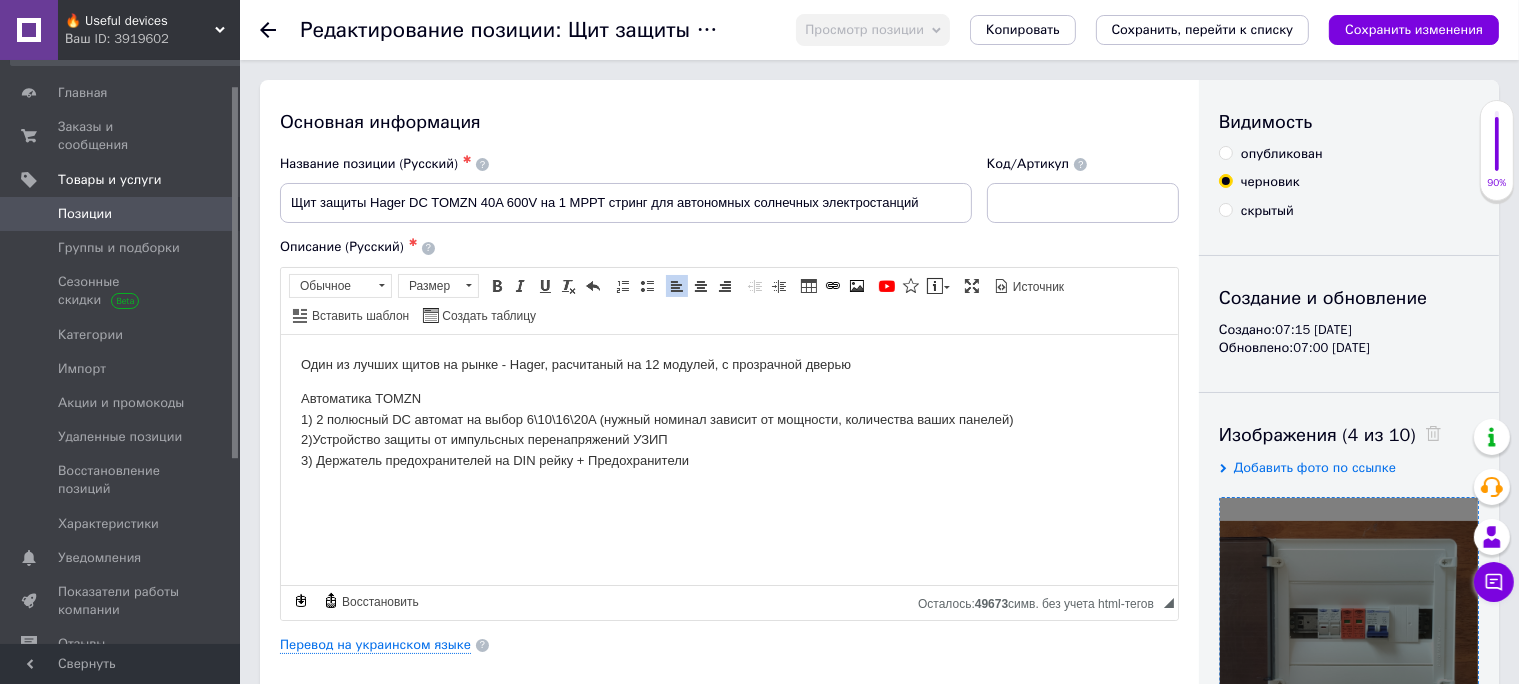 click on "Автоматика TOMZN 1) 2 полюсный DC автомат на выбор 6\10\16\20A (нужный номинал зависит от мощности, количества ваших панелей) 2)  Устройство защиты от импульсных перенапряжений УЗИП 3) Держатель предохранителей на DIN рейку + Предохранители" at bounding box center [728, 429] 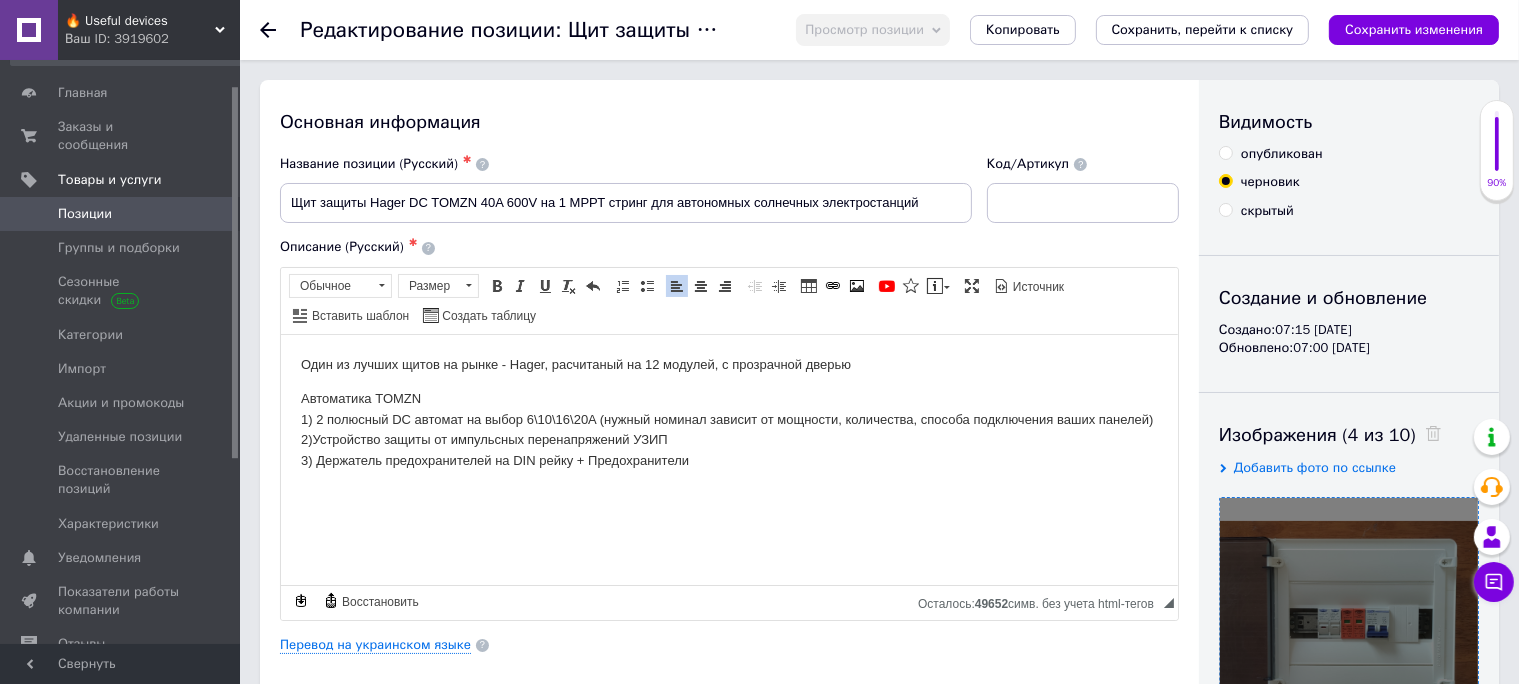 click on "Автоматика TOMZN 1) 2 полюсный DC автомат на выбор 6\10\16\20A (нужный номинал зависит от мощности, количества, способа подключения ваших панелей) 2)  Устройство защиты от импульсных перенапряжений УЗИП 3) Держатель предохранителей на DIN рейку + Предохранители" at bounding box center (728, 429) 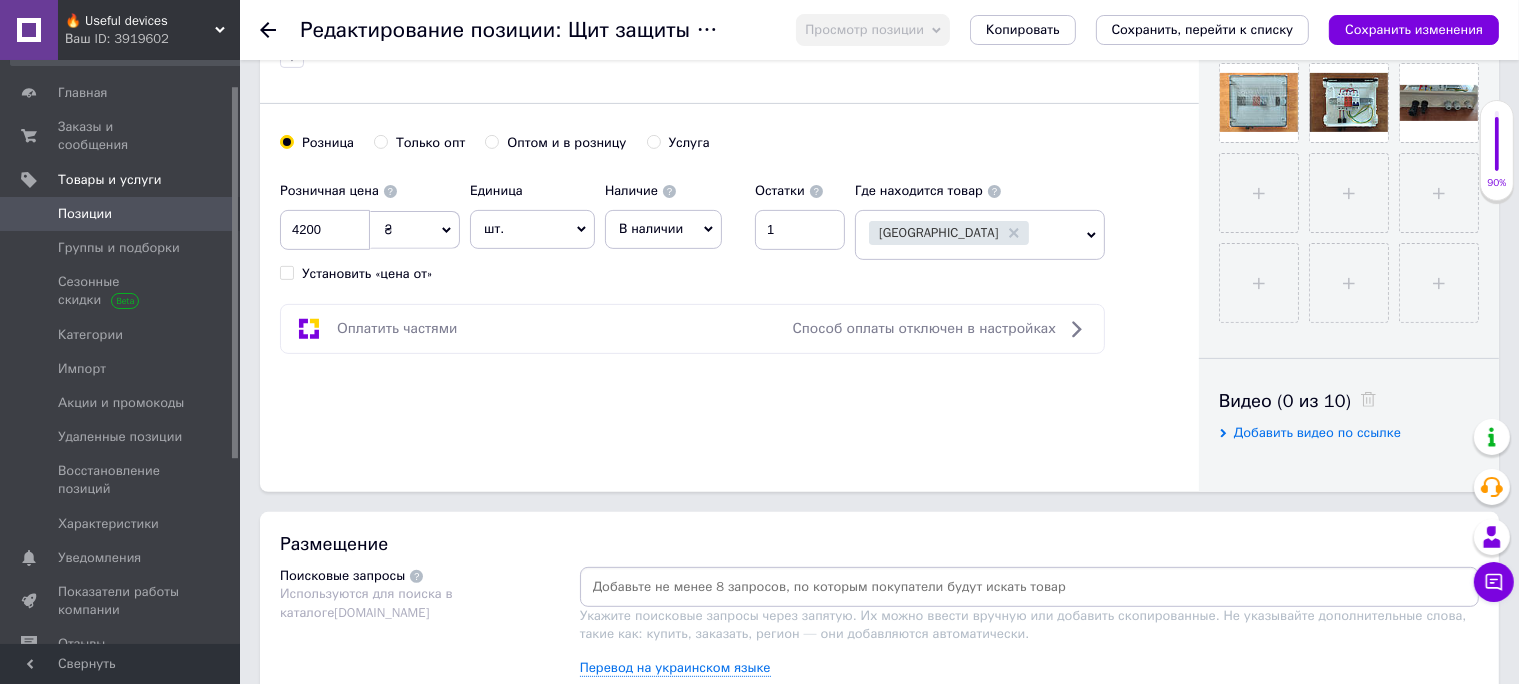 scroll, scrollTop: 0, scrollLeft: 0, axis: both 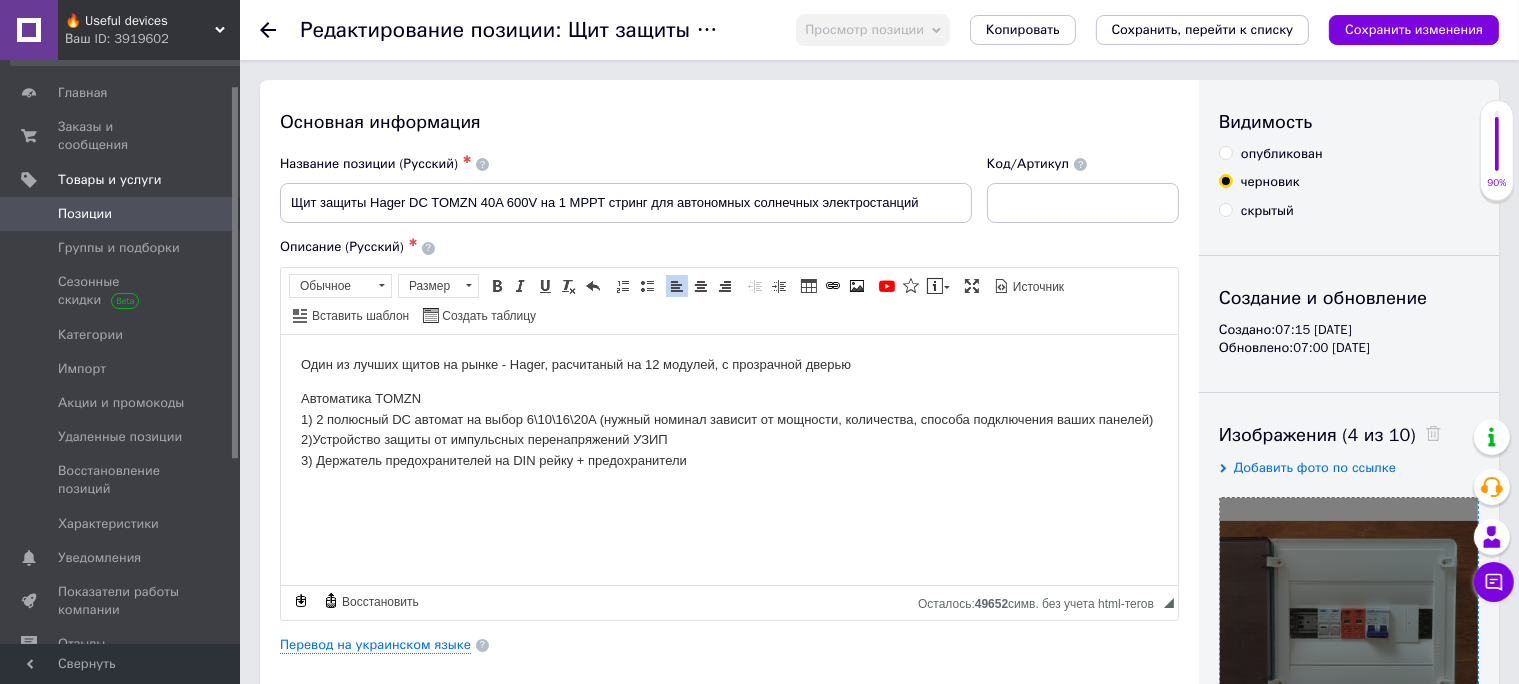click on "Автоматика TOMZN 1) 2 полюсный DC автомат на выбор 6\10\16\20A (нужный номинал зависит от мощности, количества, способа подключения ваших панелей) 2)  Устройство защиты от импульсных перенапряжений УЗИП 3) Держатель предохранителей на DIN рейку + предохранители" at bounding box center (728, 429) 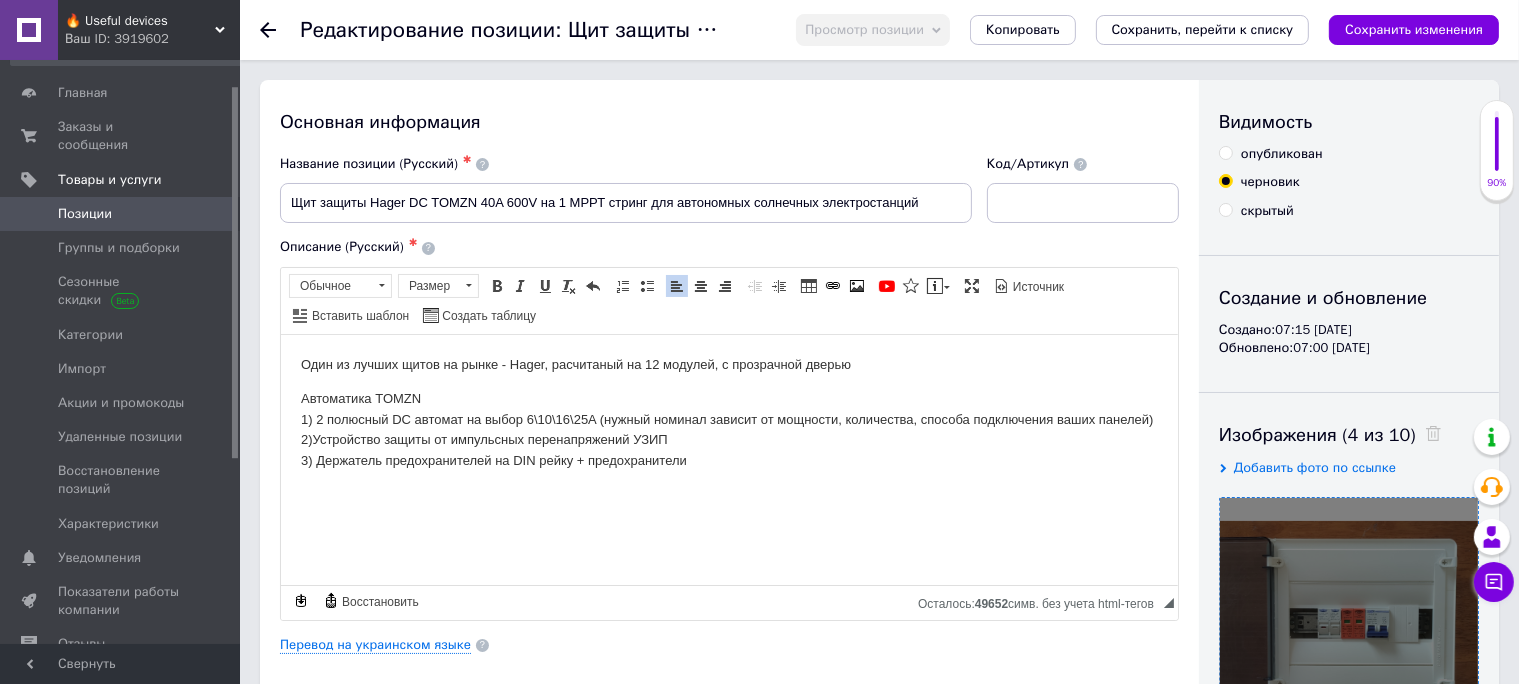 click on "Автоматика TOMZN 1) 2 полюсный DC автомат на выбор 6\10\16\25A (нужный номинал зависит от мощности, количества, способа подключения ваших панелей) 2)  Устройство защиты от импульсных перенапряжений УЗИП 3) Держатель предохранителей на DIN рейку + предохранители" at bounding box center (728, 429) 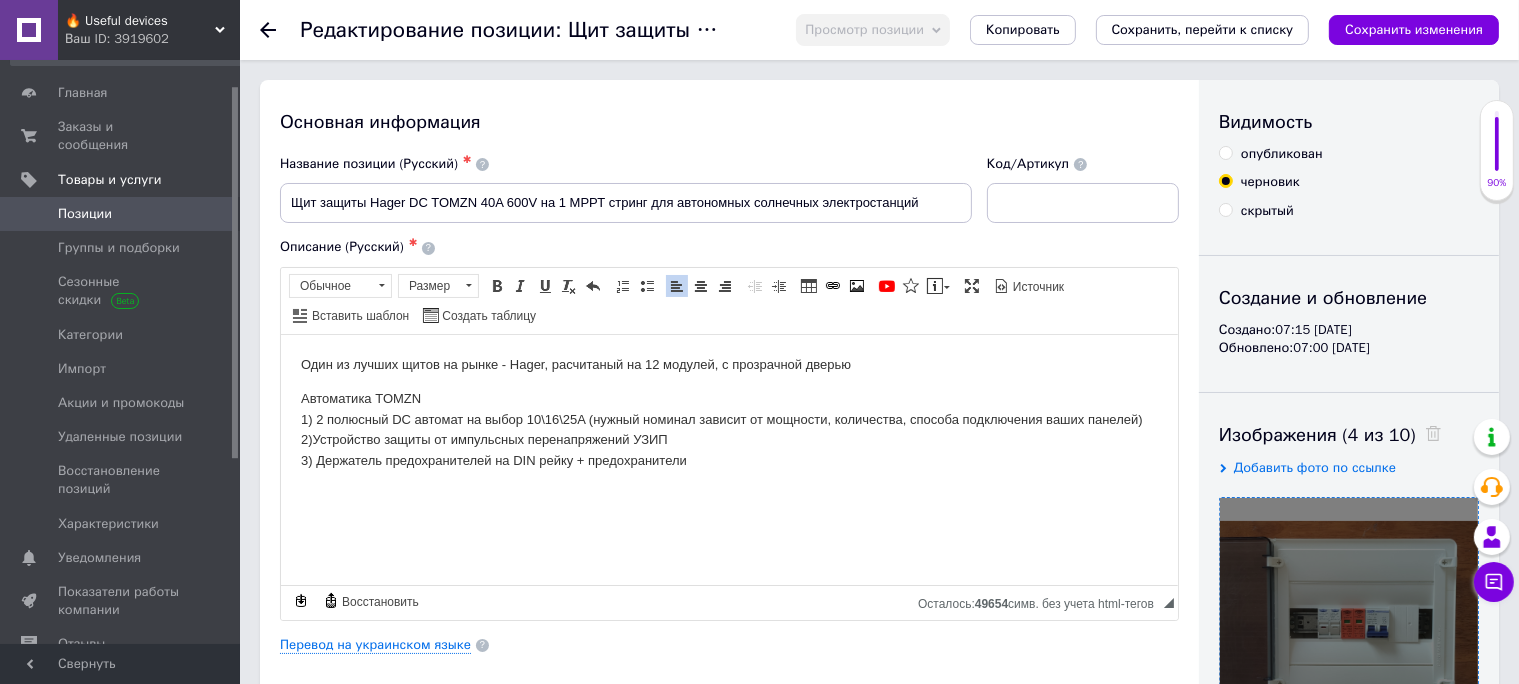 click on "Автоматика TOMZN 1) 2 полюсный DC автомат на выбор 10\16\25A (нужный номинал зависит от мощности, количества, способа подключения ваших панелей) 2)  Устройство защиты от импульсных перенапряжений УЗИП 3) Держатель предохранителей на DIN рейку + предохранители" at bounding box center [728, 429] 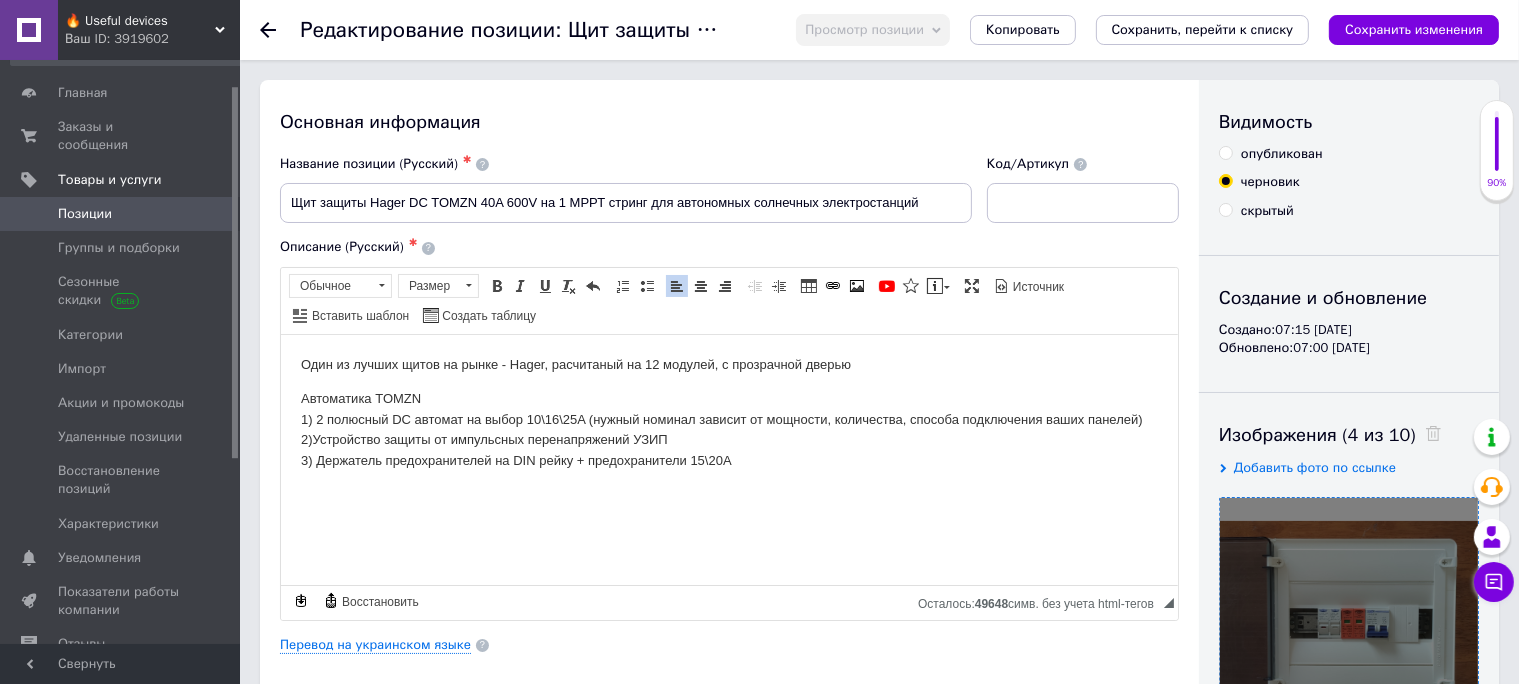 click on "Автоматика TOMZN 1) 2 полюсный DC автомат на выбор 10\16\25A (нужный номинал зависит от мощности, количества, способа подключения ваших панелей) 2)  Устройство защиты от импульсных перенапряжений УЗИП 3) Держатель предохранителей на DIN рейку + предохранители 15\20А" at bounding box center (728, 429) 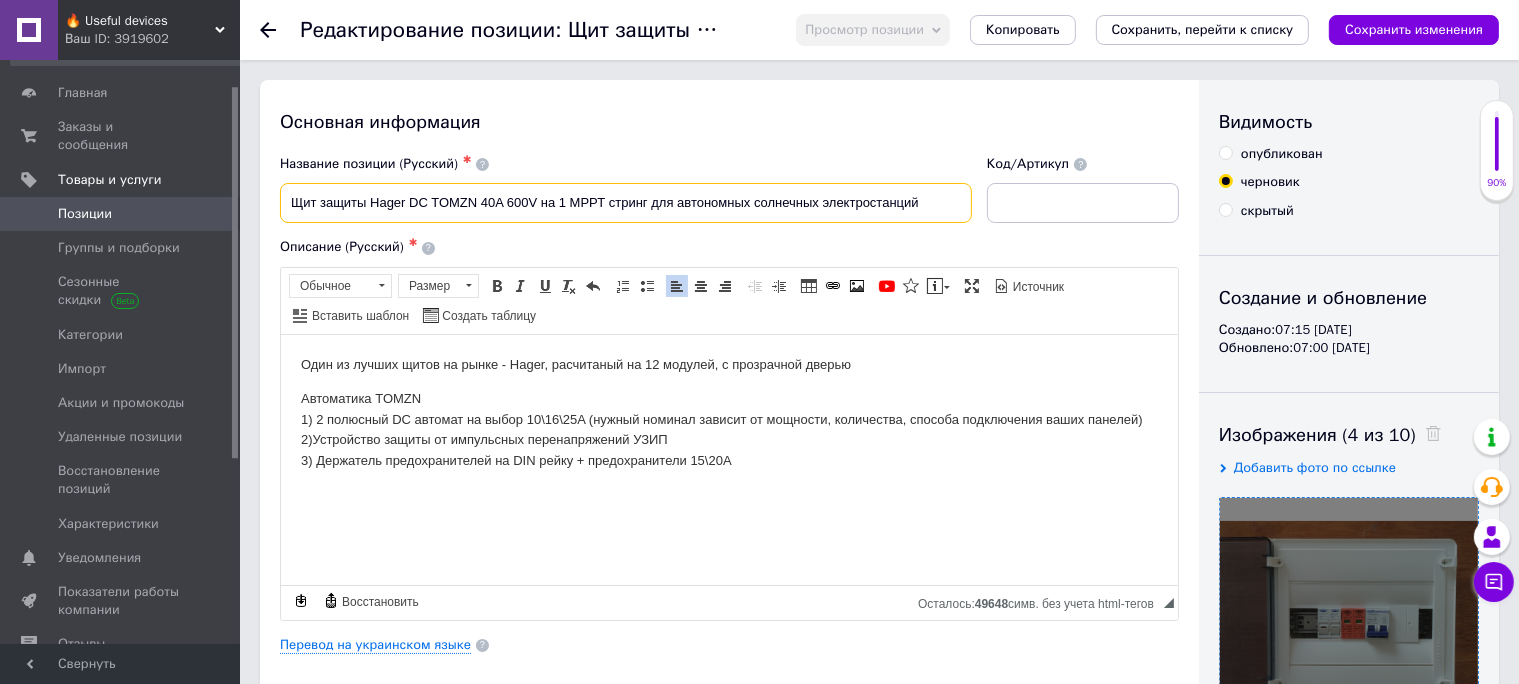click on "Щит защиты Hager DC TOMZN 40A 600V на 1 МРРТ стринг для автономных солнечных электростанций" at bounding box center [626, 203] 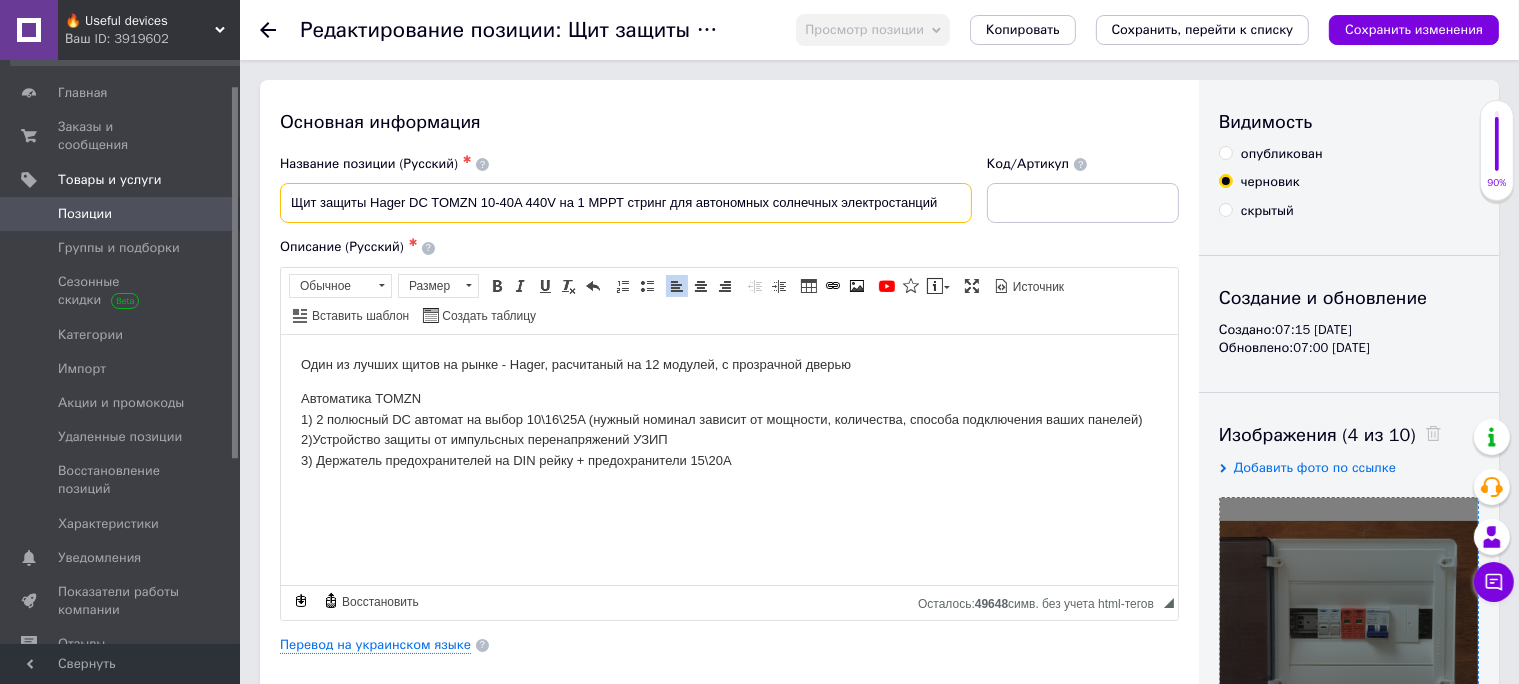 click on "Щит защиты Hager DC TOMZN 10-40A 440V на 1 МРРТ стринг для автономных солнечных электростанций" at bounding box center [626, 203] 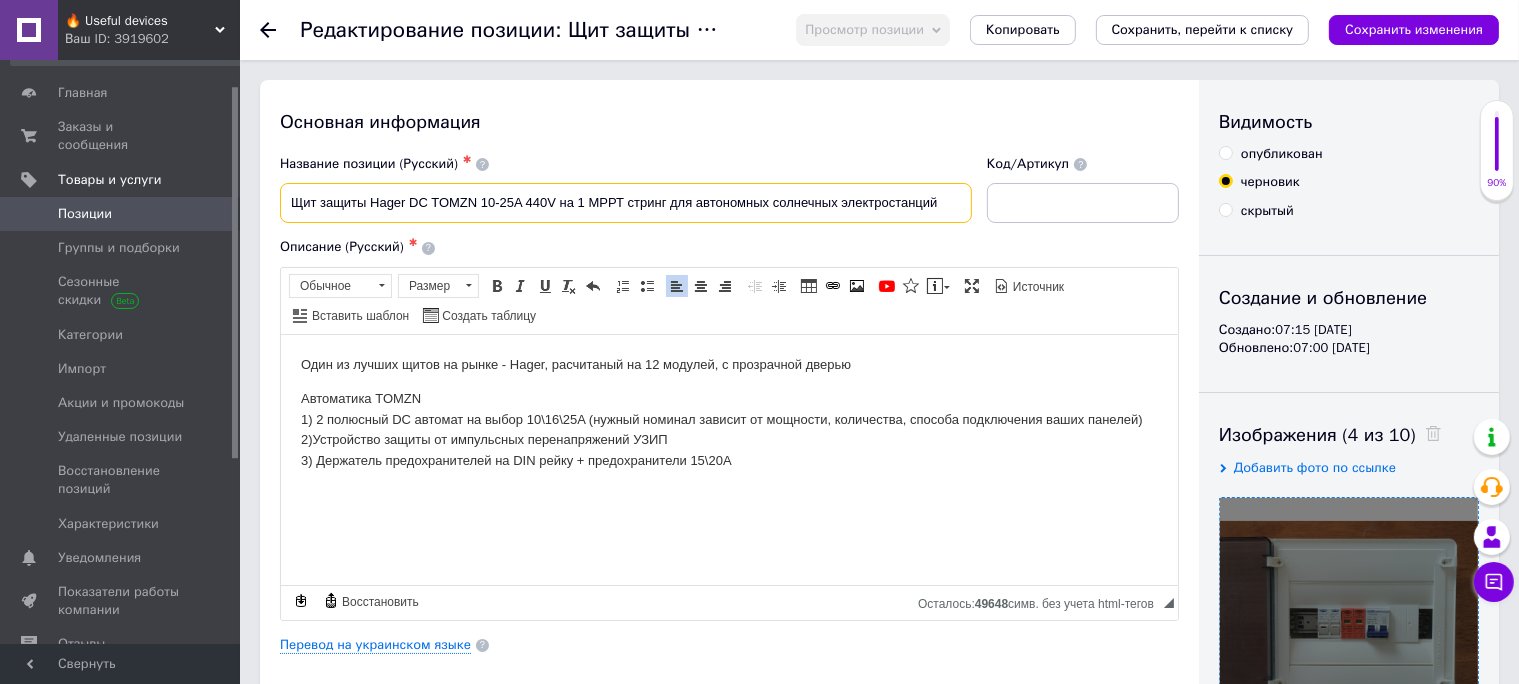 type on "Щит защиты Hager DC TOMZN 10-25A 440V на 1 МРРТ стринг для автономных солнечных электростанций" 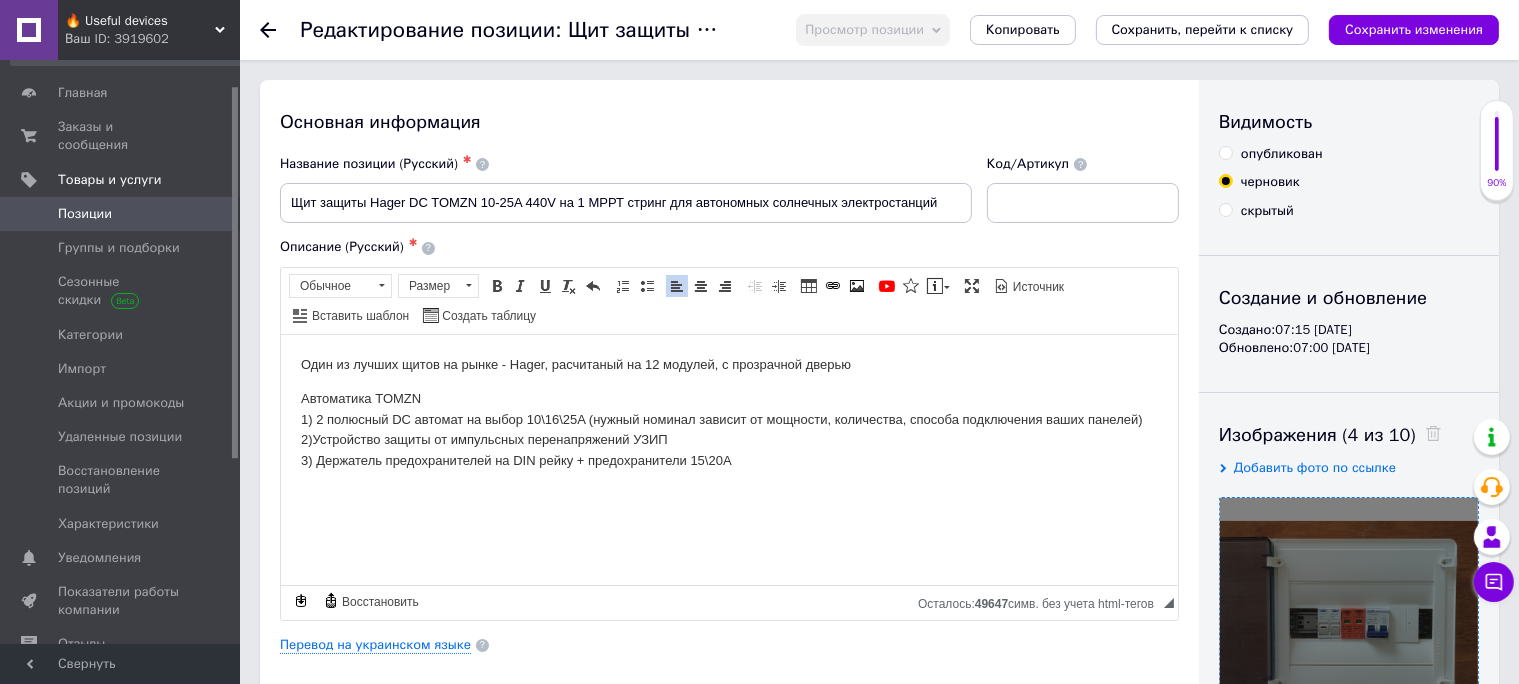 click on "Один из лучших щитов на рынке - Hager, расчитаный на 12 модулей, с прозрачной дверью" at bounding box center [728, 364] 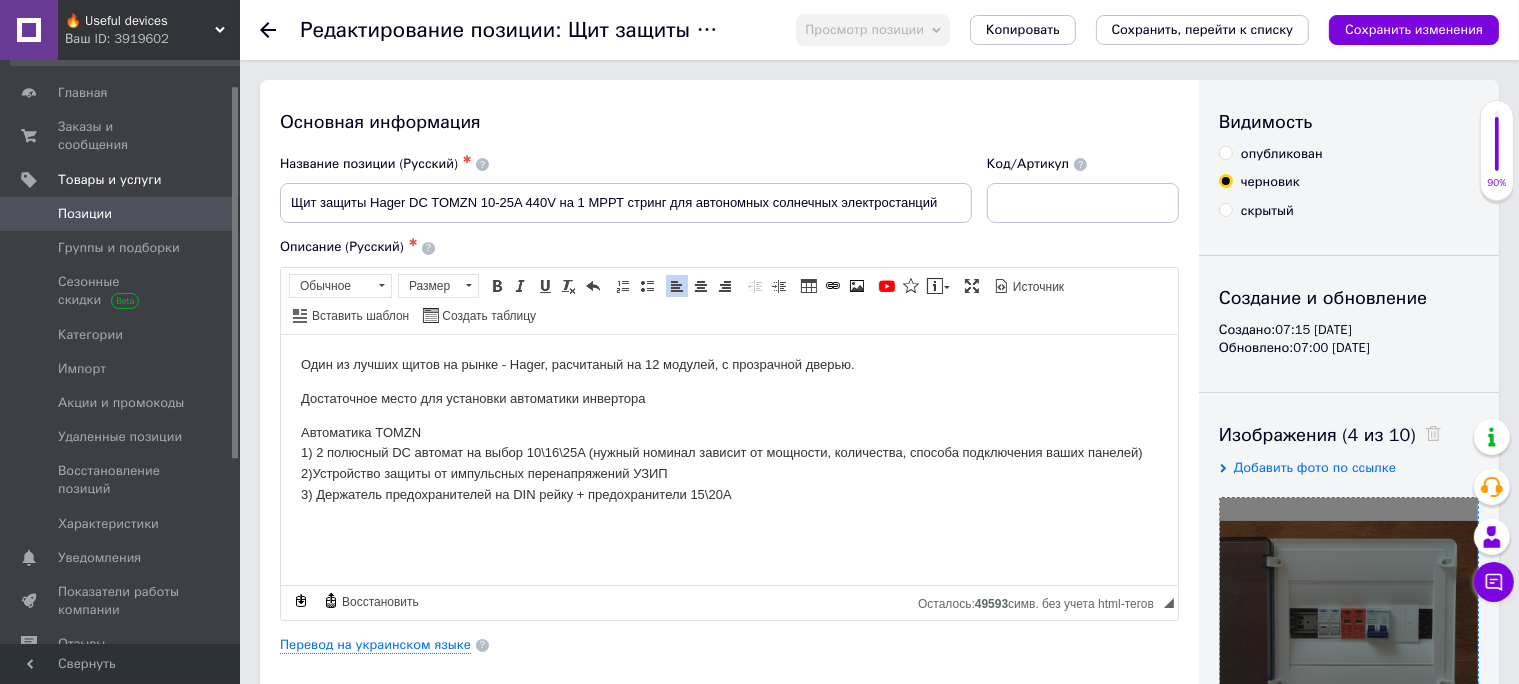 click on "Достаточное место для установки автоматики инвертора" at bounding box center [728, 398] 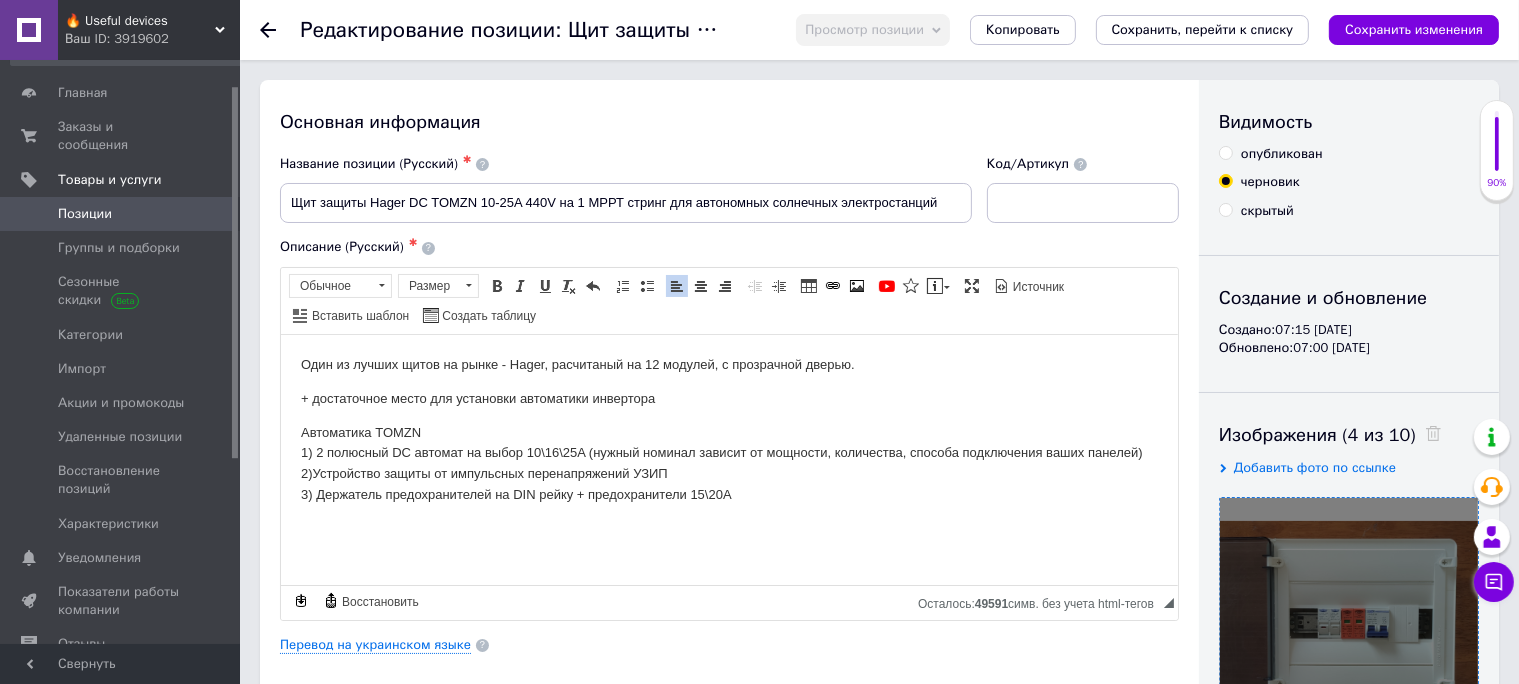 click on "+ достаточное место для установки автоматики инвертора" at bounding box center [728, 398] 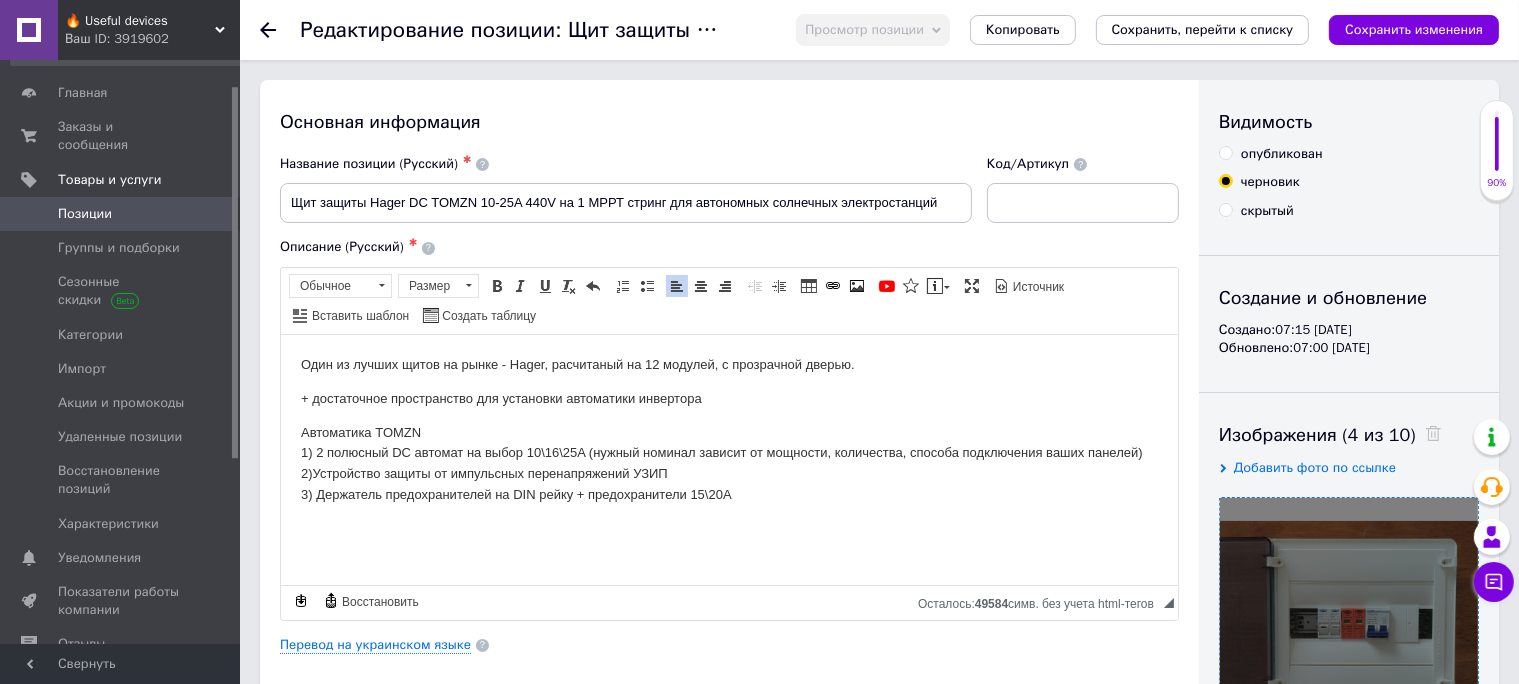 click on "Один из лучших щитов на рынке - Hager, расчитаный на 12 модулей, с прозрачной дверью. + достаточное пространство для установки автоматики инвертора Автоматика TOMZN 1) 2 полюсный DC автомат на выбор 10\16\25A (нужный номинал зависит от мощности, количества, способа подключения ваших панелей) 2)  Устройство защиты от импульсных перенапряжений УЗИП 3) Держатель предохранителей на DIN рейку + предохранители 15\20А" at bounding box center (728, 429) 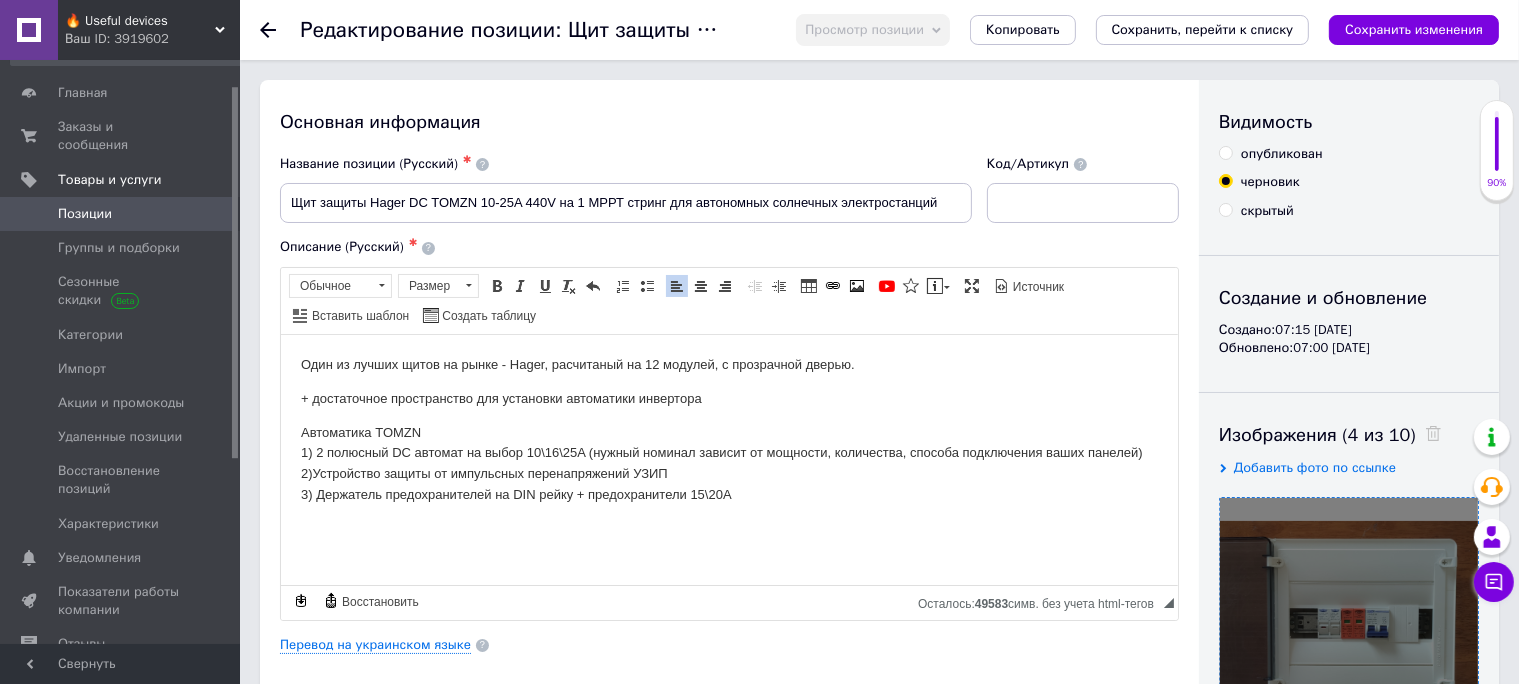 click on "Один из лучших щитов на рынке - Hager, расчитаный на 12 модулей, с прозрачной дверью. + достаточное пространство для установки автоматики инвертора Автоматика TOMZN 1) 2 полюсный DC автомат на выбор 10\16\25A (нужный номинал зависит от мощности, количества, способа подключения ваших панелей) 2)  Устройство защиты от импульсных перенапряжений УЗИП 3) Держатель предохранителей на DIN рейку + предохранители 15\20А" at bounding box center [728, 429] 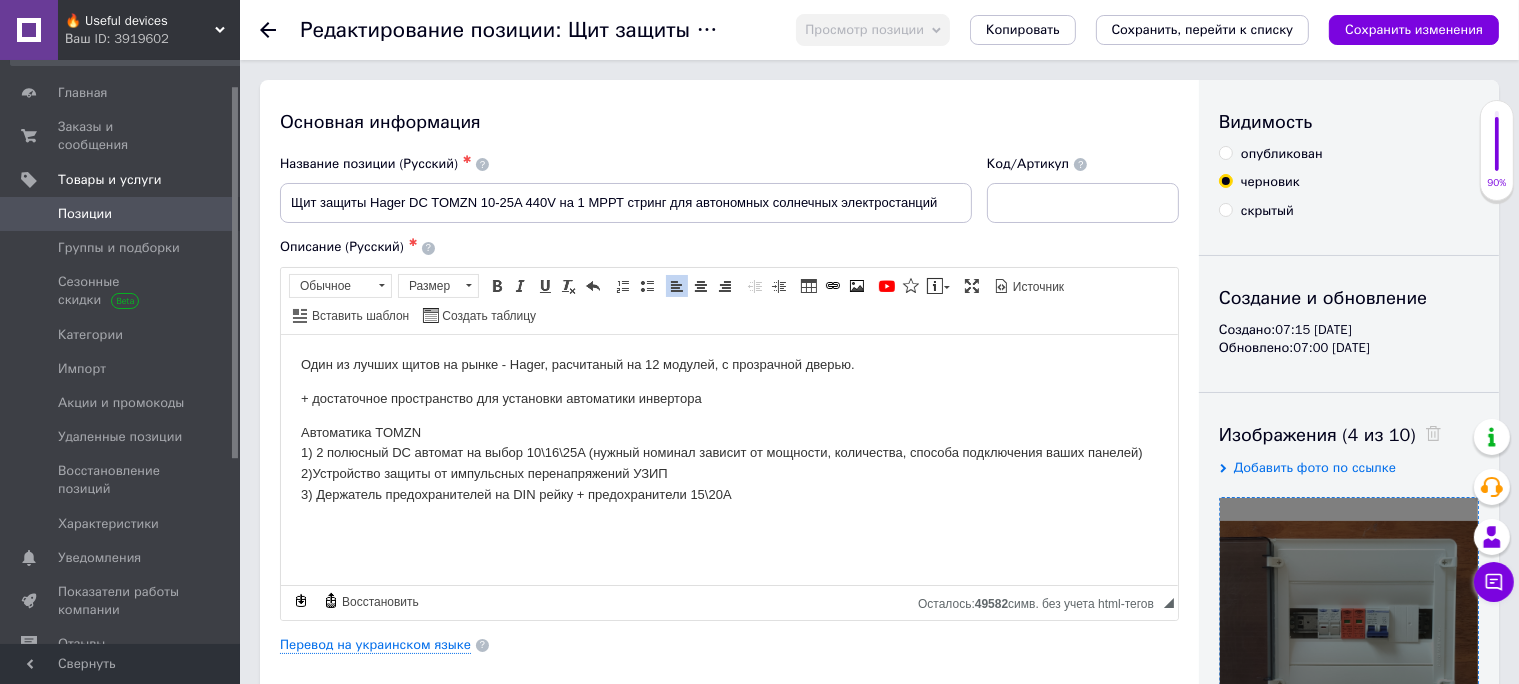 click on "+ достаточное пространство для установки автоматики инвертора" at bounding box center (728, 398) 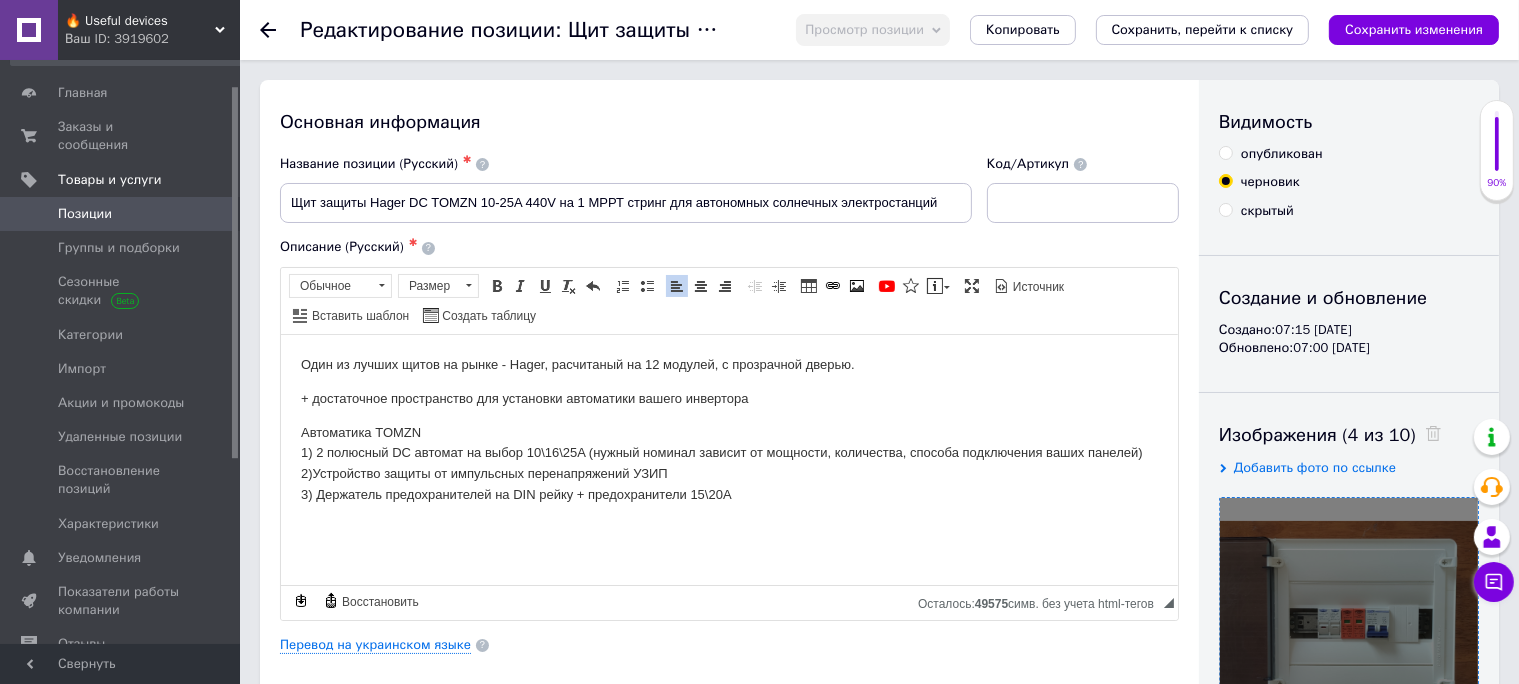 click on "+ достаточное пространство для установки автоматики вашего инвертора" at bounding box center [728, 398] 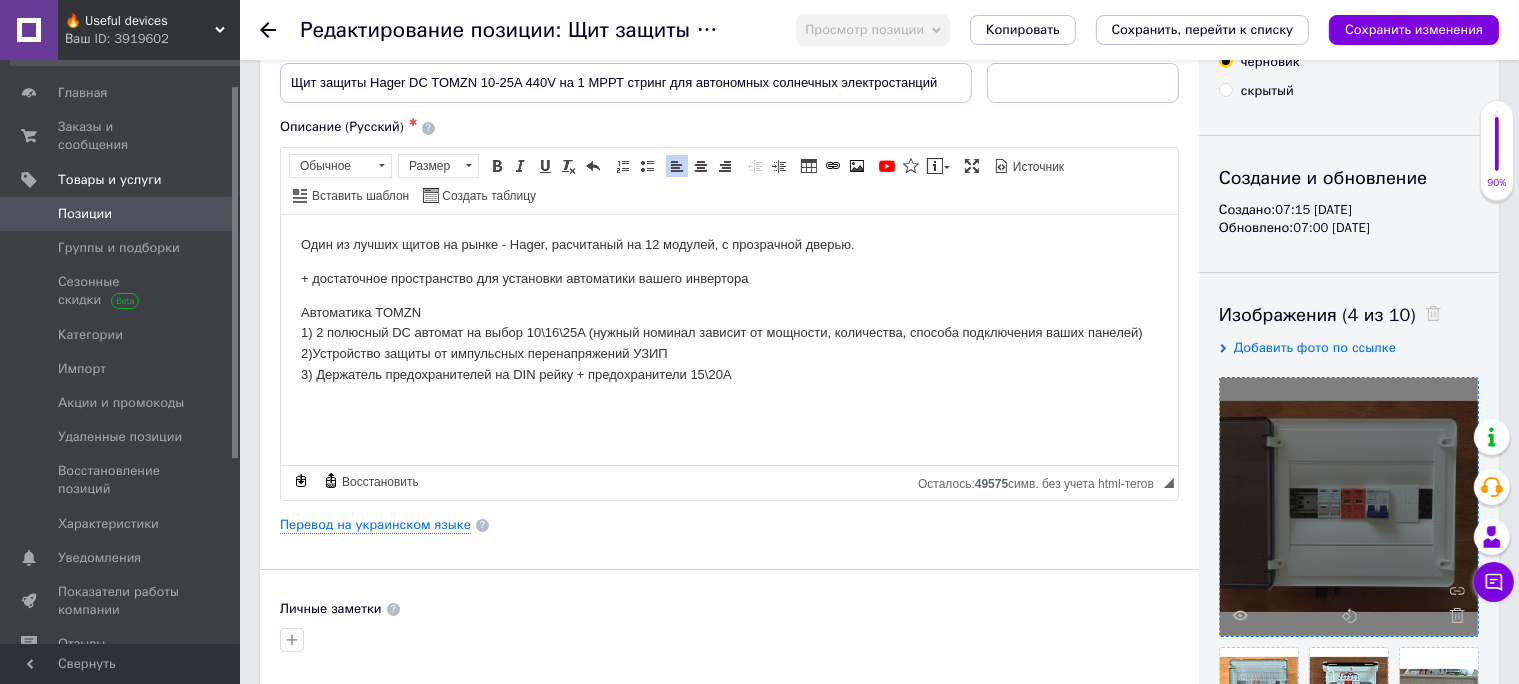scroll, scrollTop: 0, scrollLeft: 0, axis: both 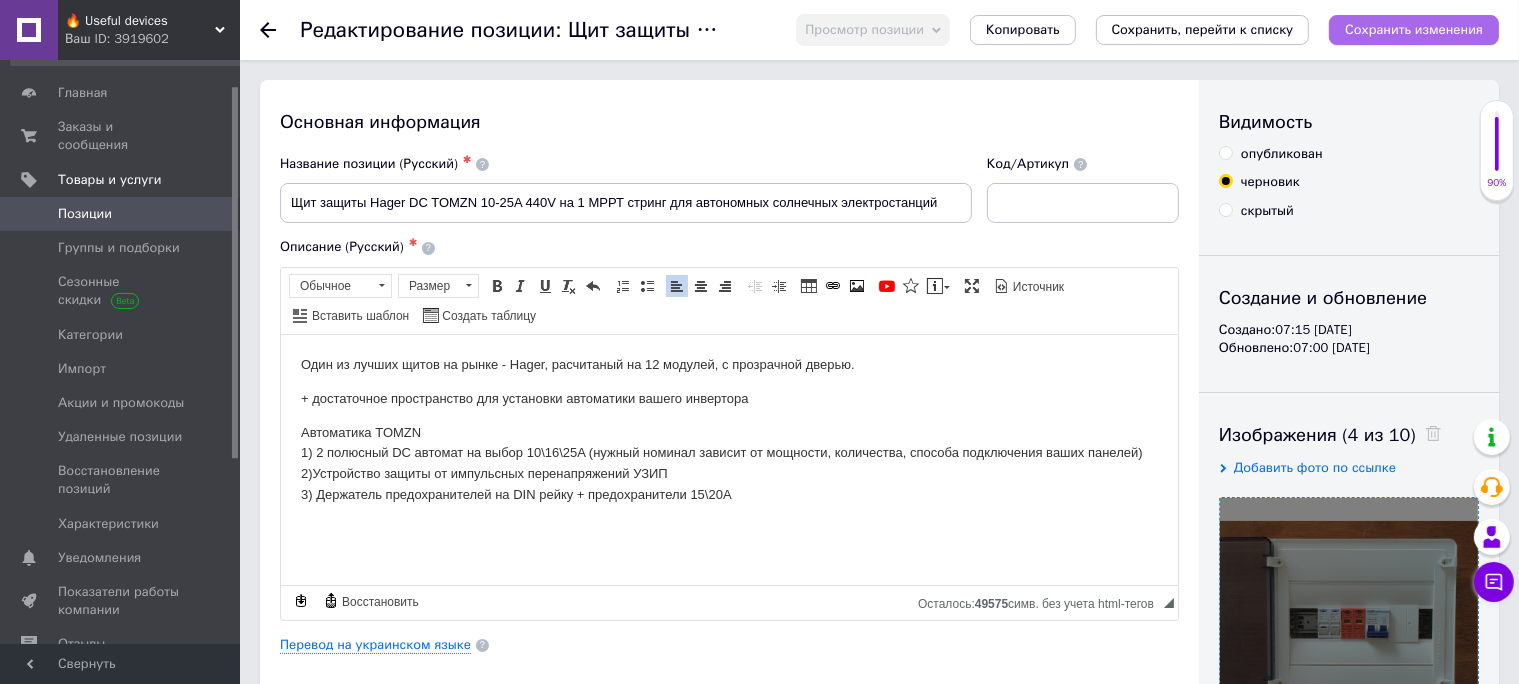 click on "Сохранить изменения" at bounding box center [1414, 29] 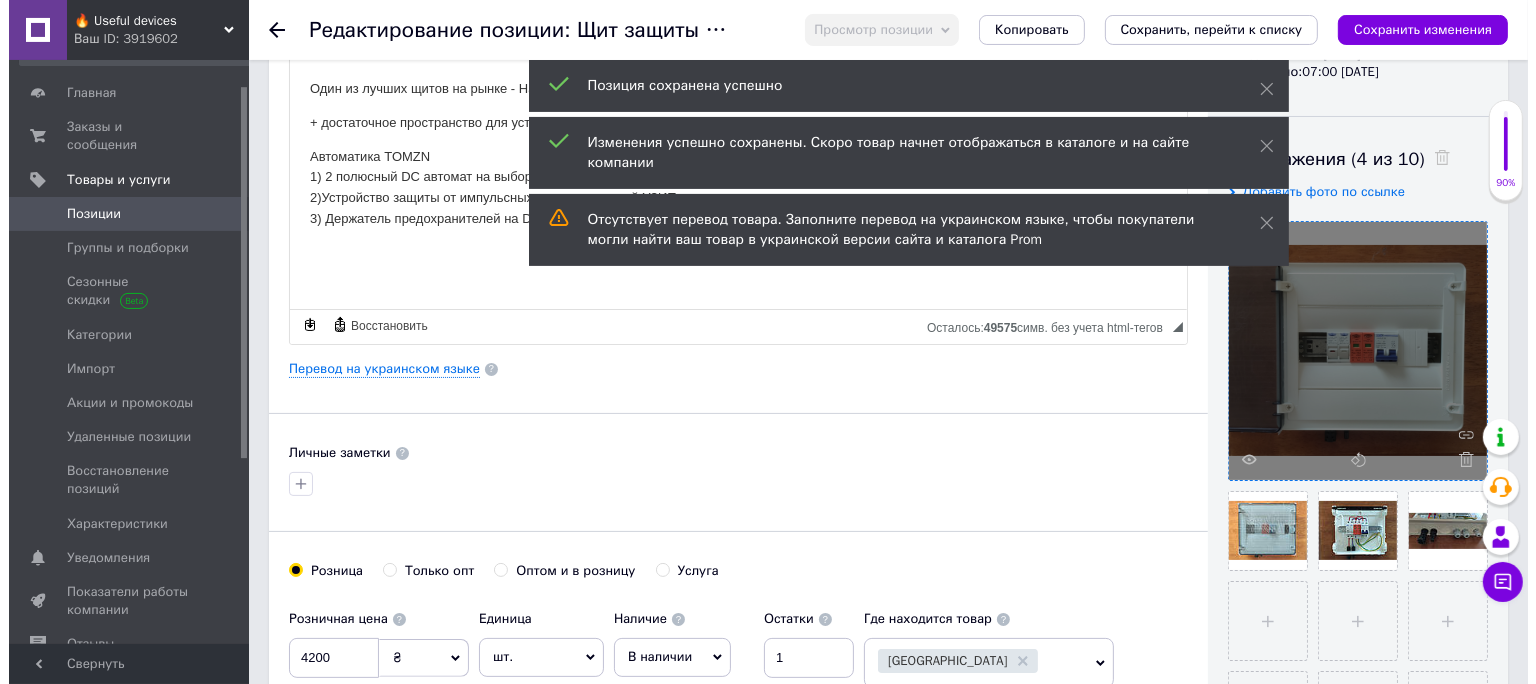 scroll, scrollTop: 352, scrollLeft: 0, axis: vertical 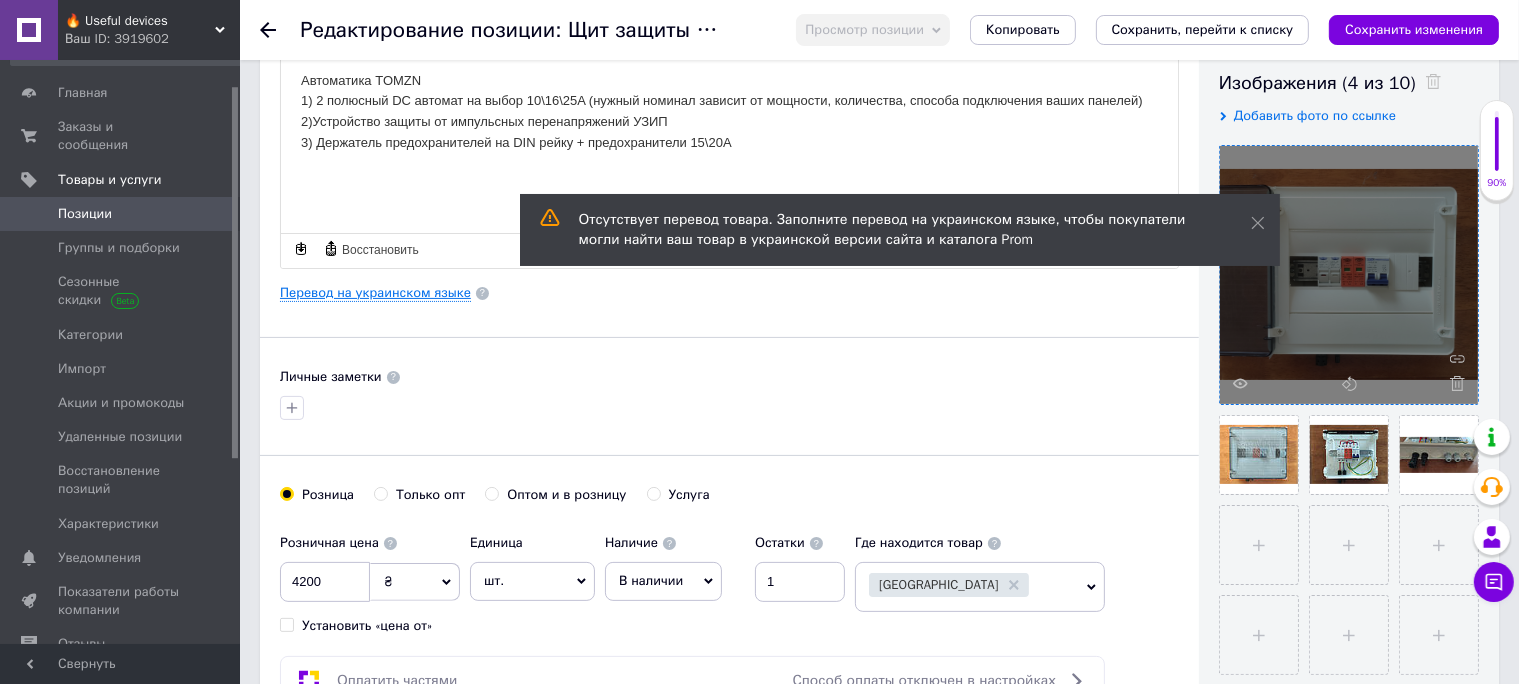 click on "Перевод на украинском языке" at bounding box center (375, 293) 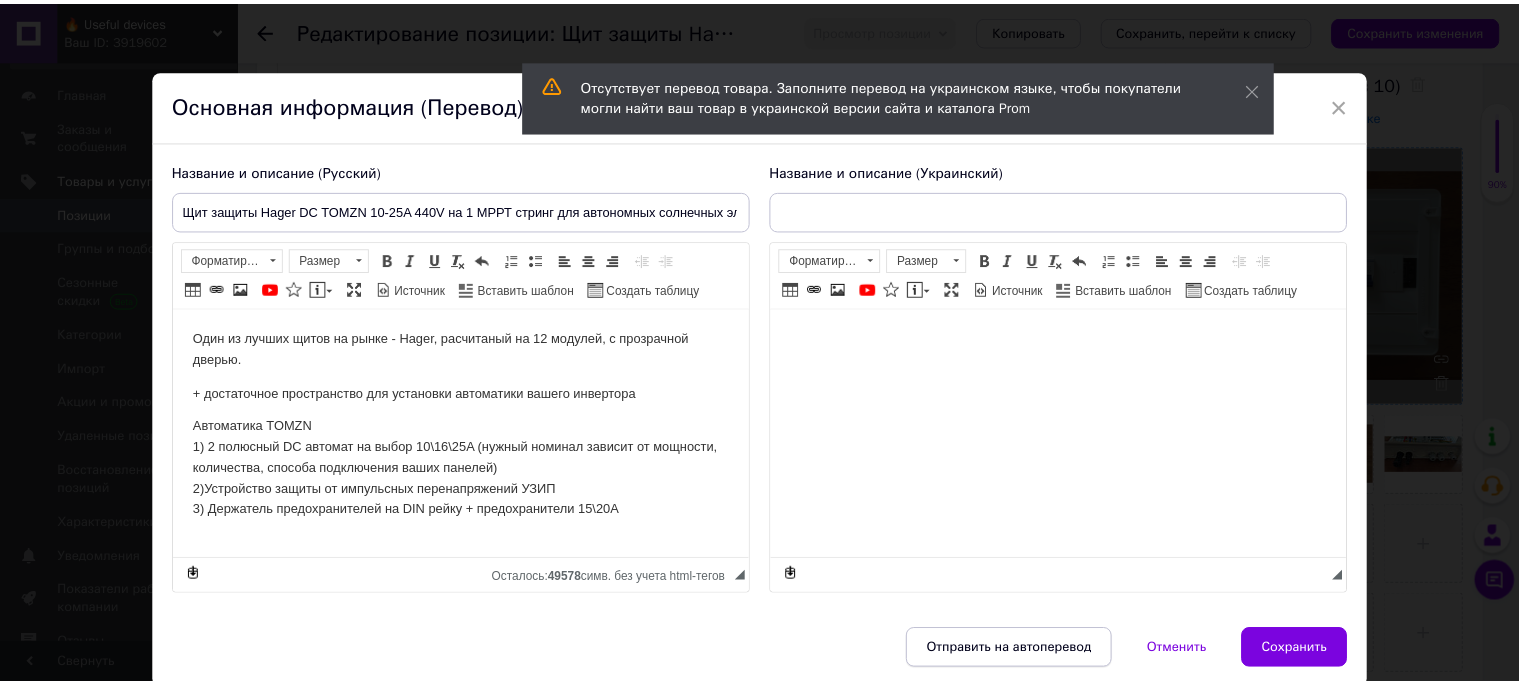 scroll, scrollTop: 0, scrollLeft: 0, axis: both 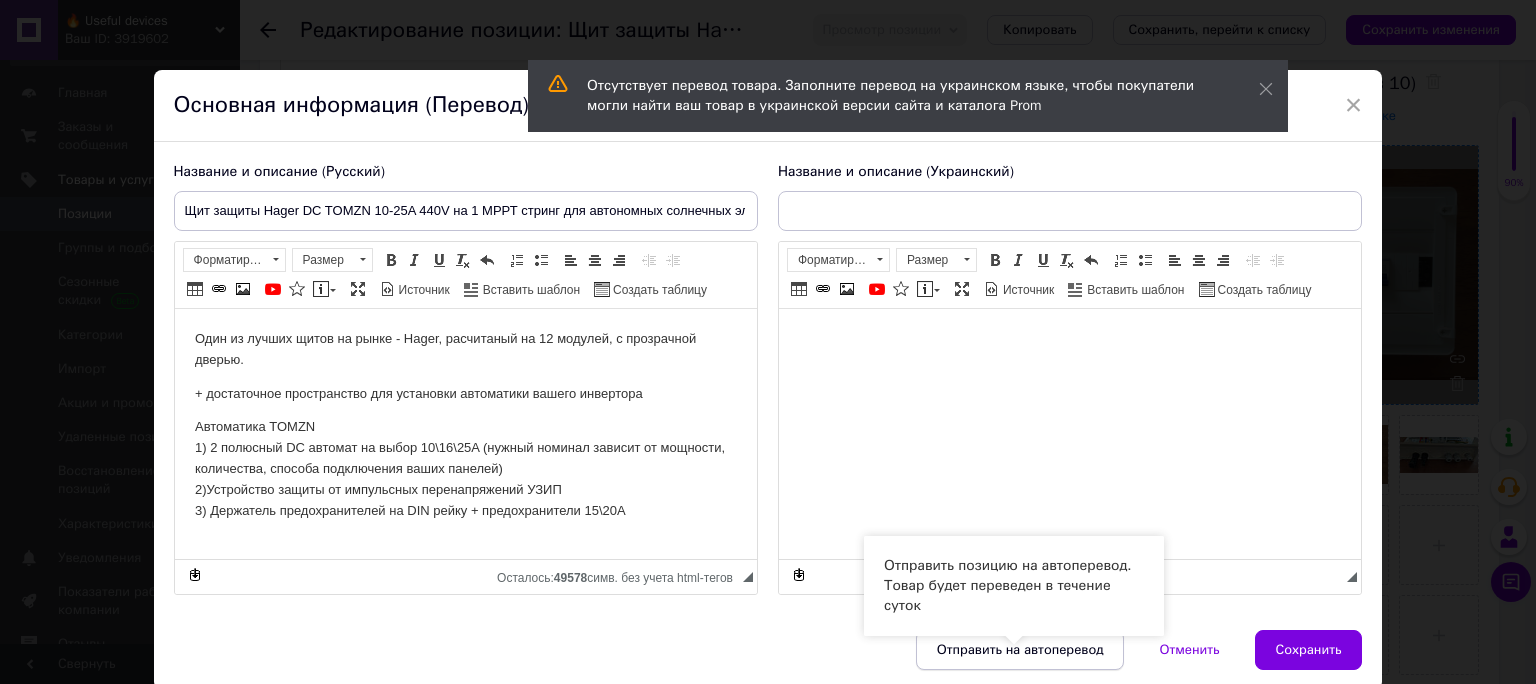 click on "Отправить на автоперевод" at bounding box center (1020, 650) 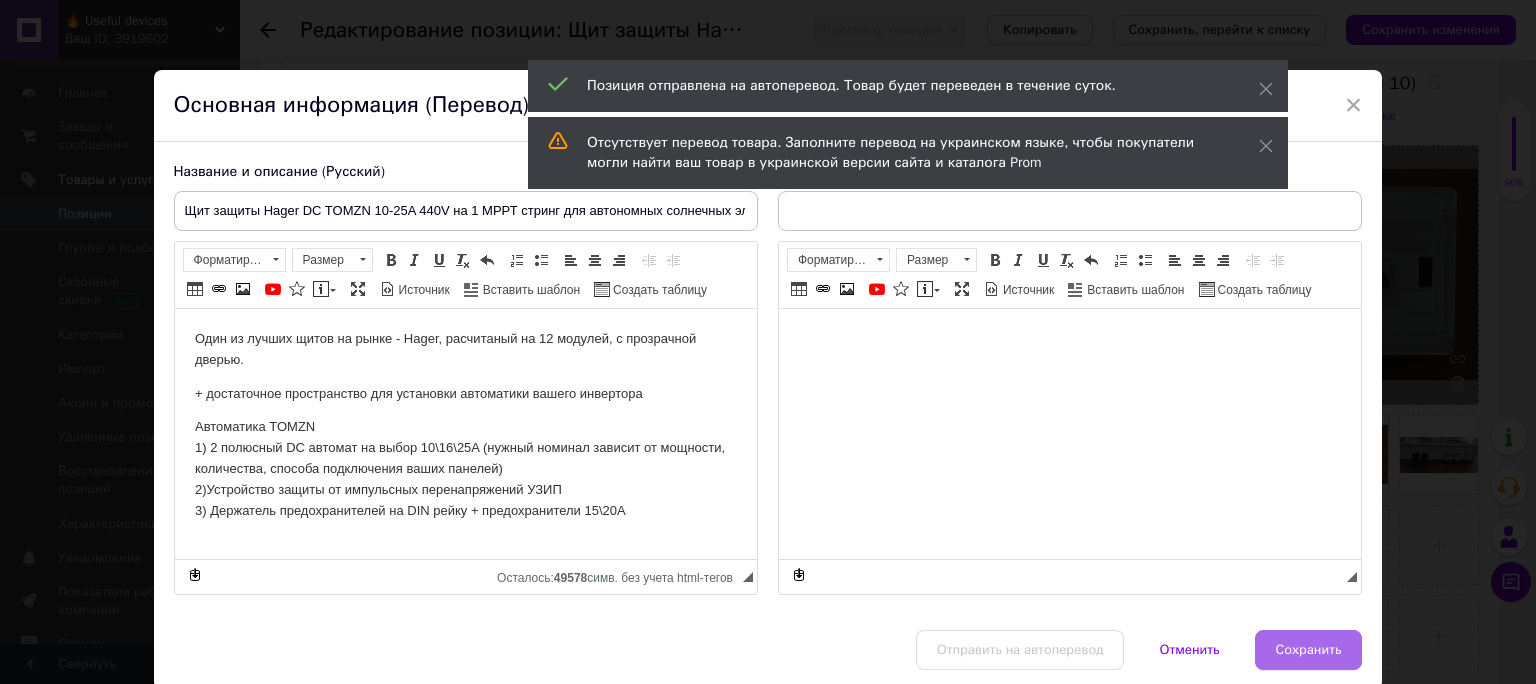 click on "Сохранить" at bounding box center [1309, 650] 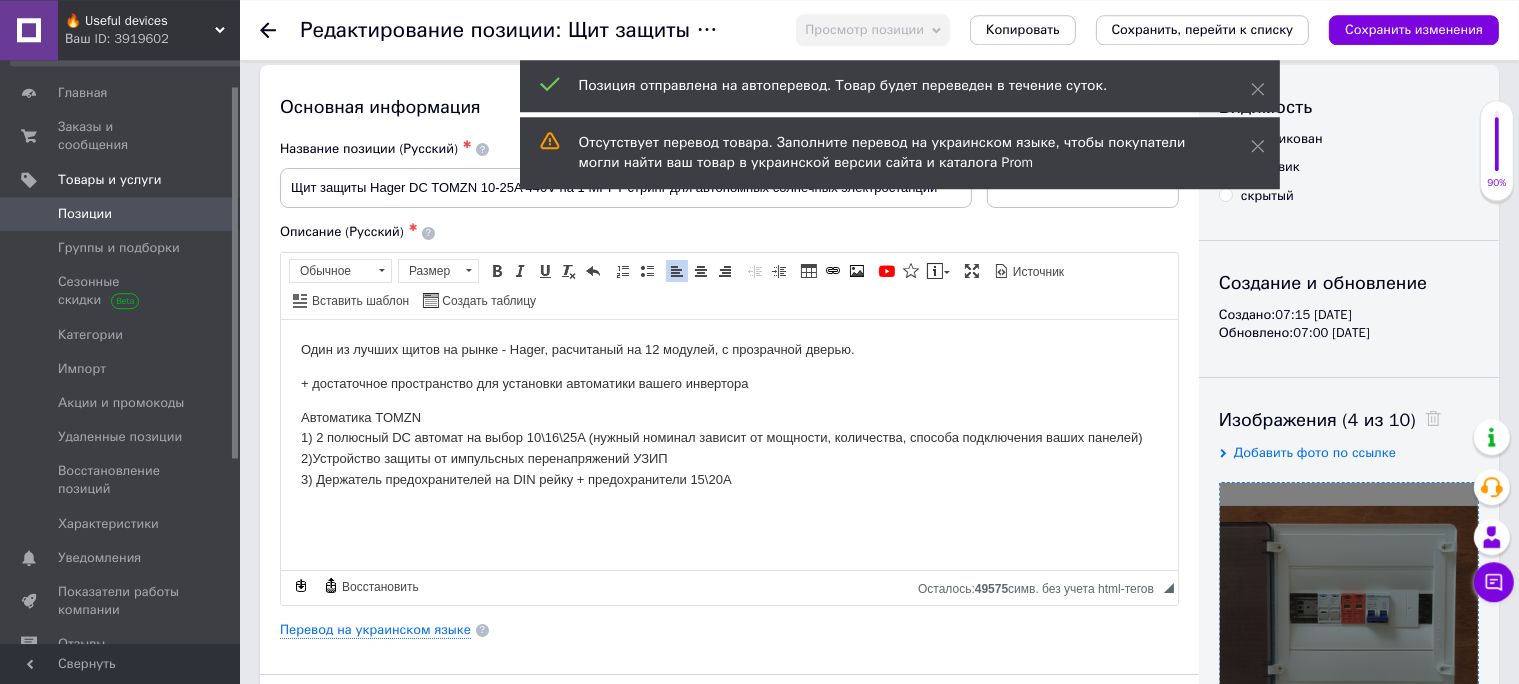 scroll, scrollTop: 0, scrollLeft: 0, axis: both 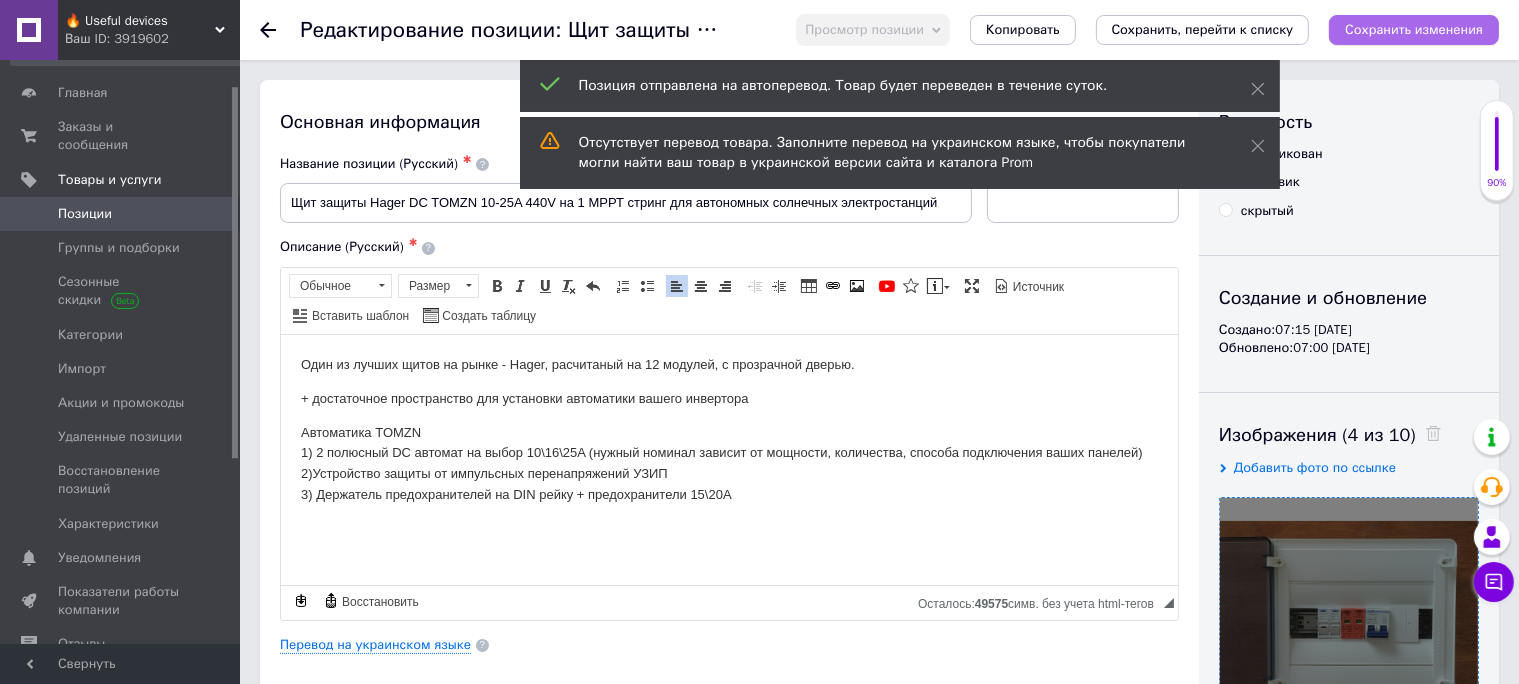 click on "Сохранить изменения" at bounding box center (1414, 29) 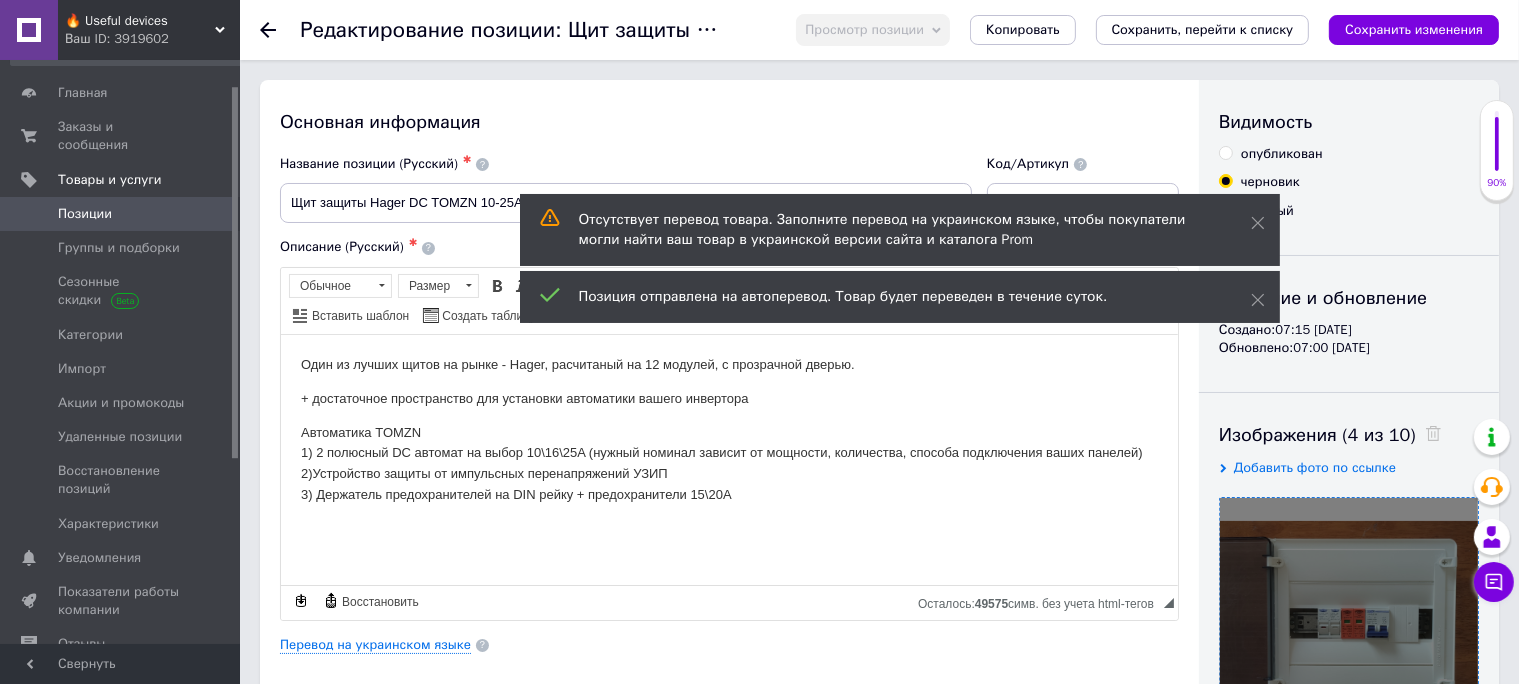 click on "Позиции" at bounding box center (85, 214) 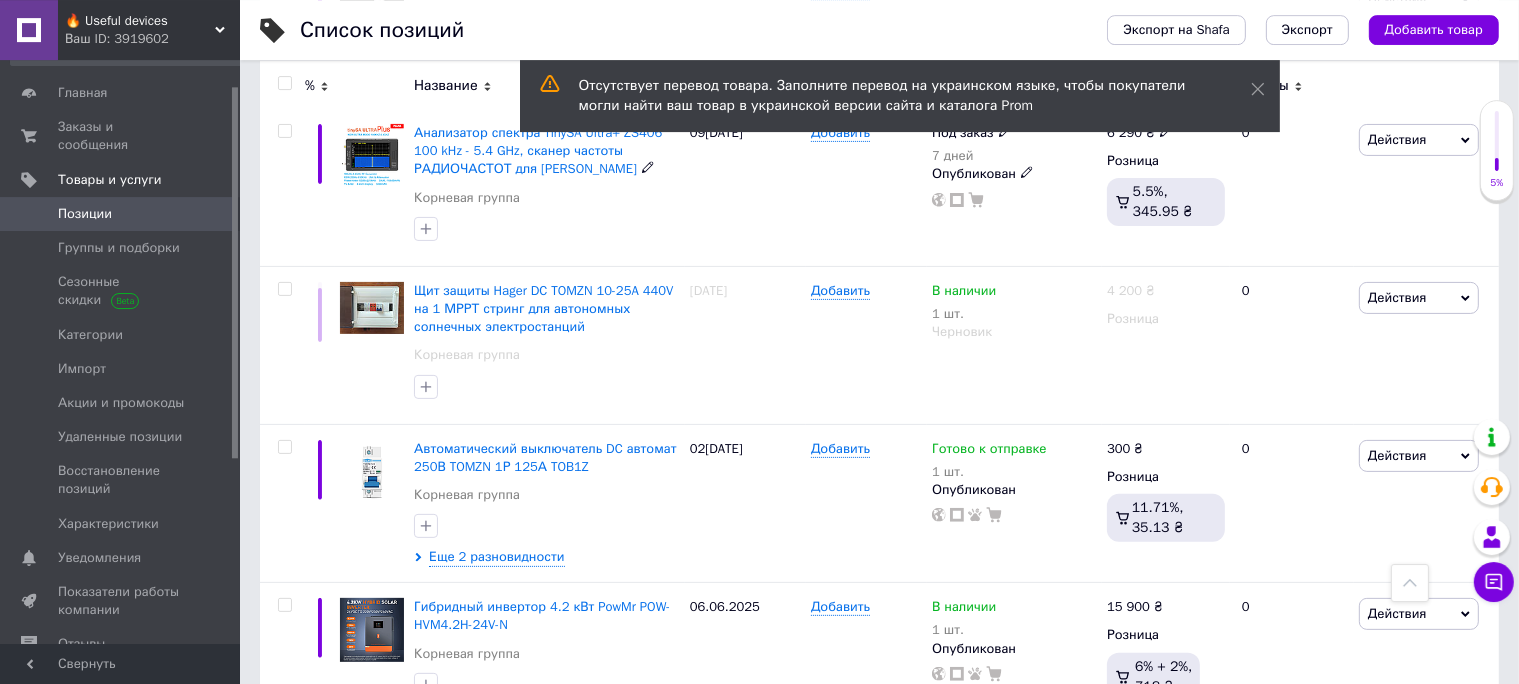 scroll, scrollTop: 528, scrollLeft: 0, axis: vertical 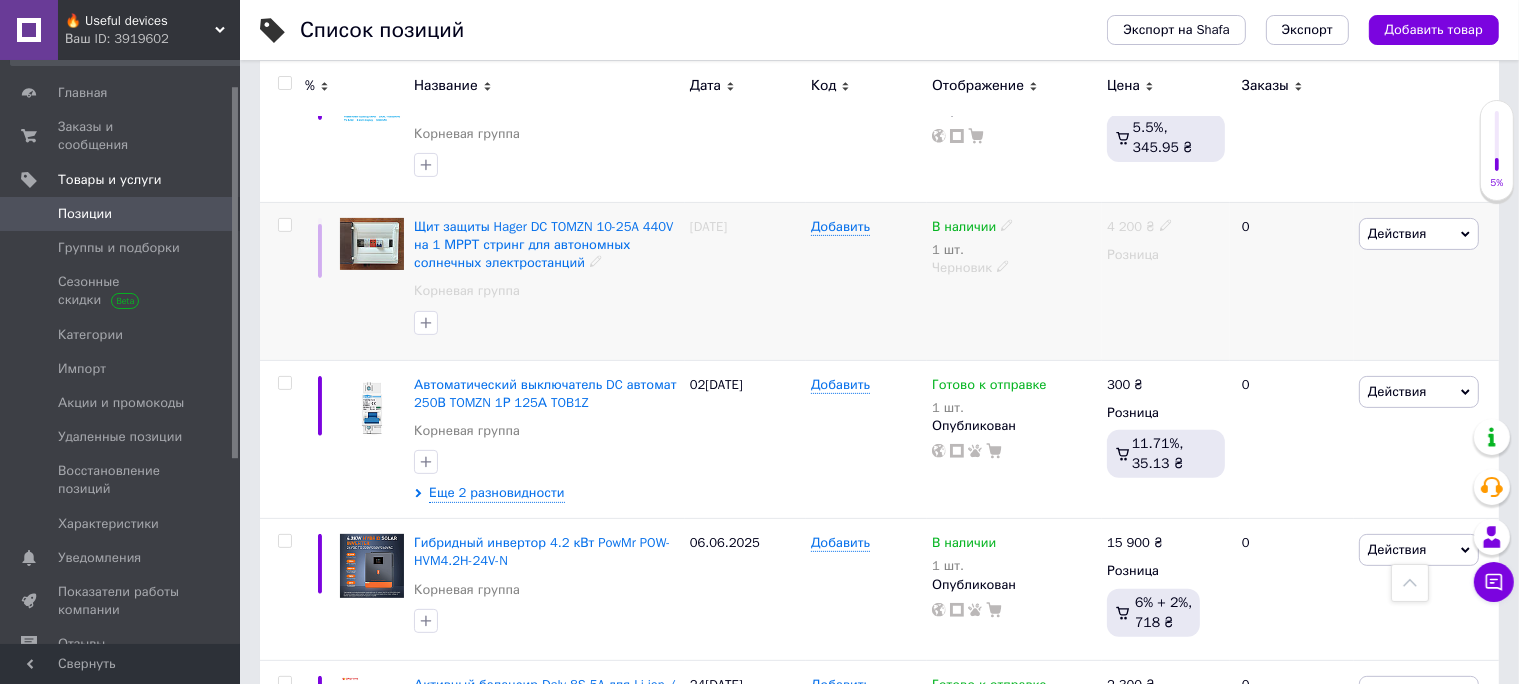 click 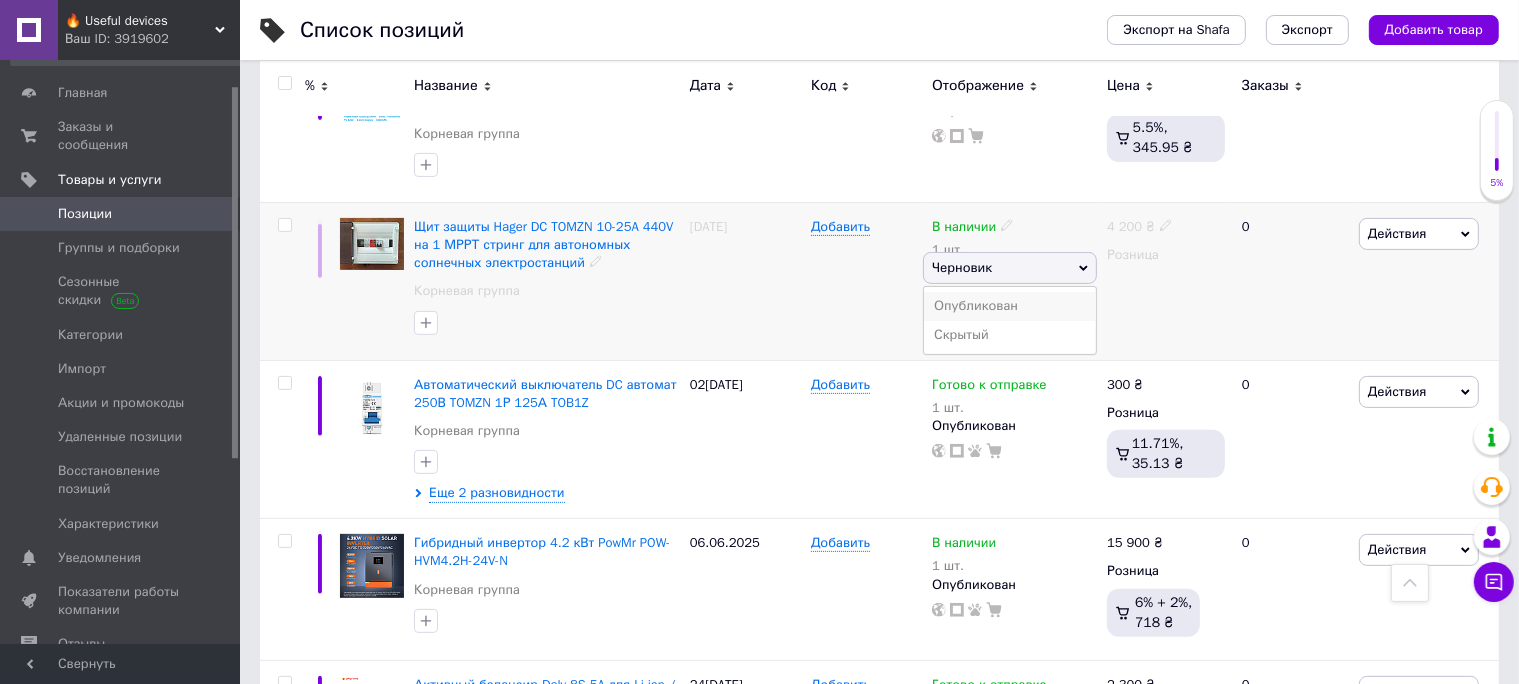 click on "Опубликован" at bounding box center [1010, 306] 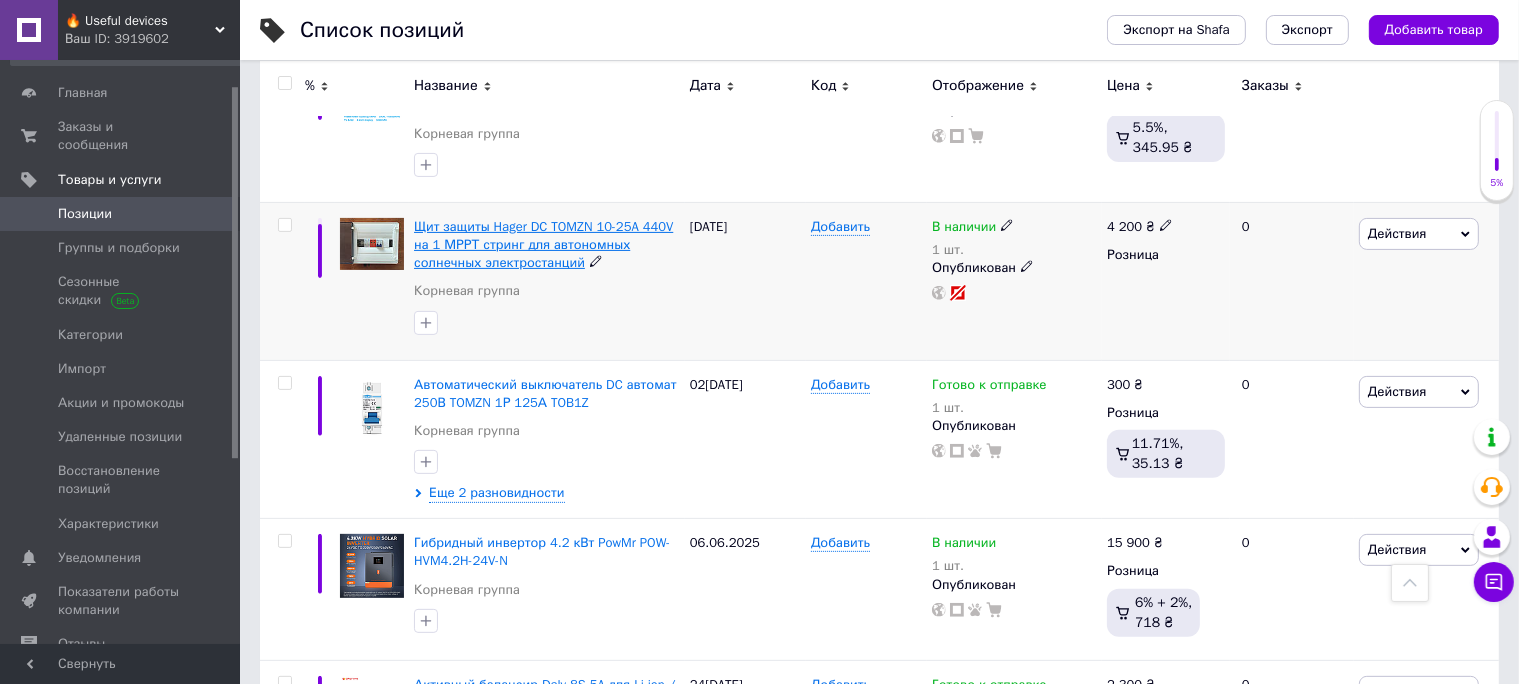 click on "Щит защиты Hager DC TOMZN 10-25A 440V на 1 МРРТ стринг для автономных солнечных электростанций" at bounding box center (543, 244) 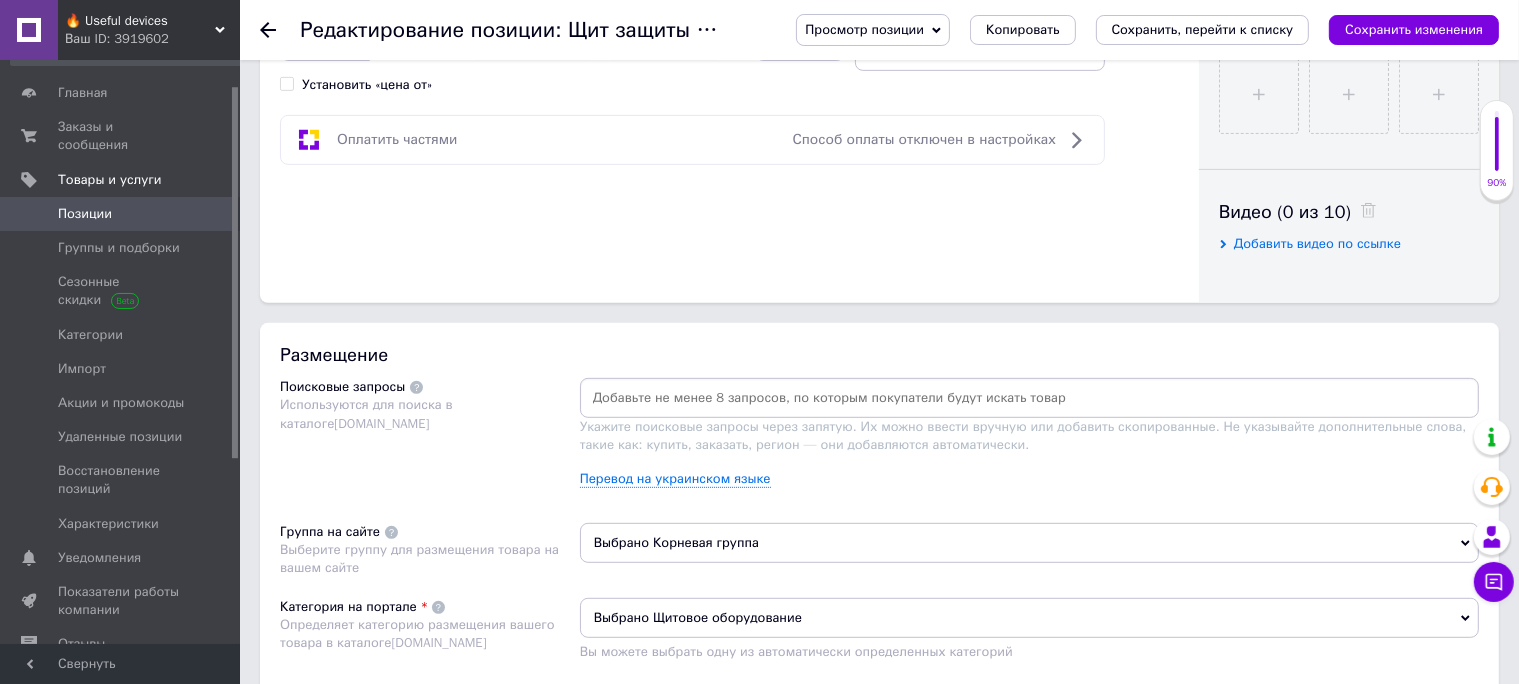 scroll, scrollTop: 880, scrollLeft: 0, axis: vertical 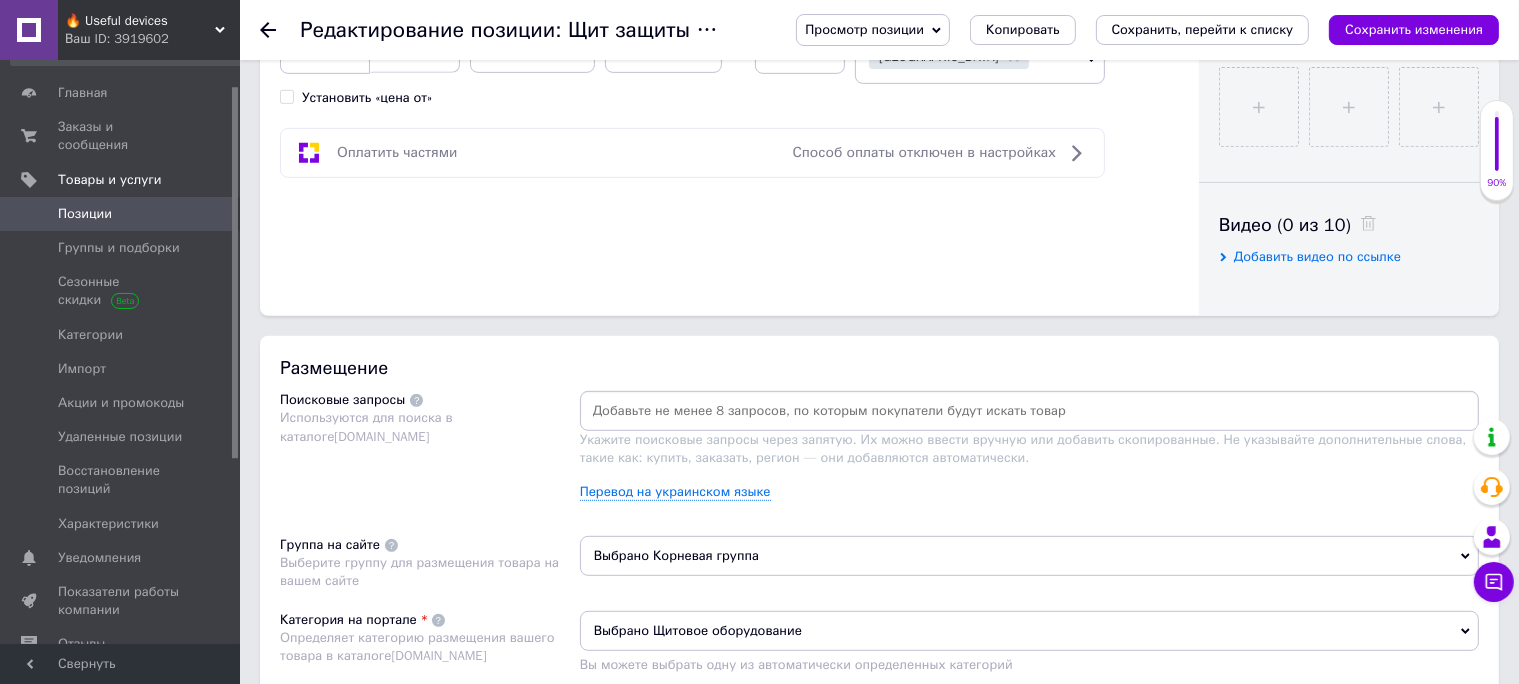 click at bounding box center (1029, 411) 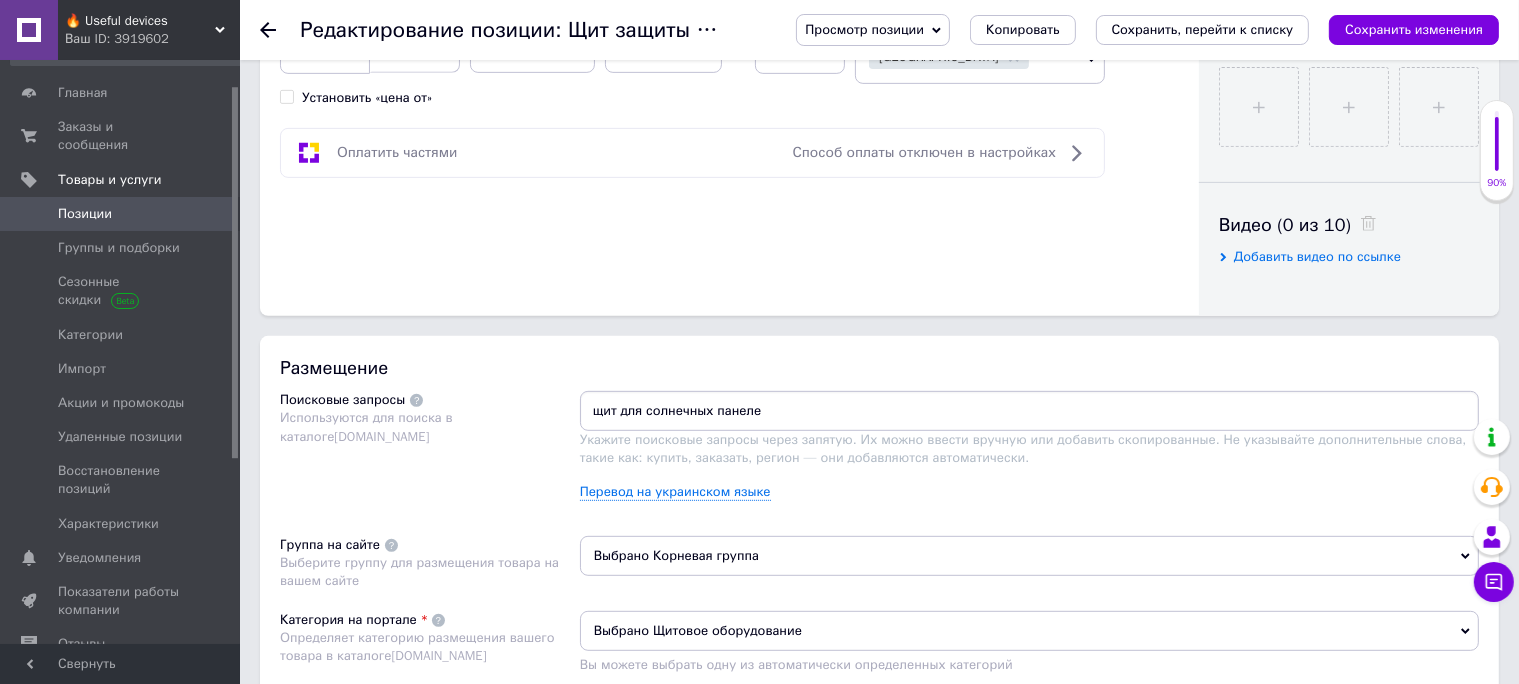 type on "щит для солнечных панелей" 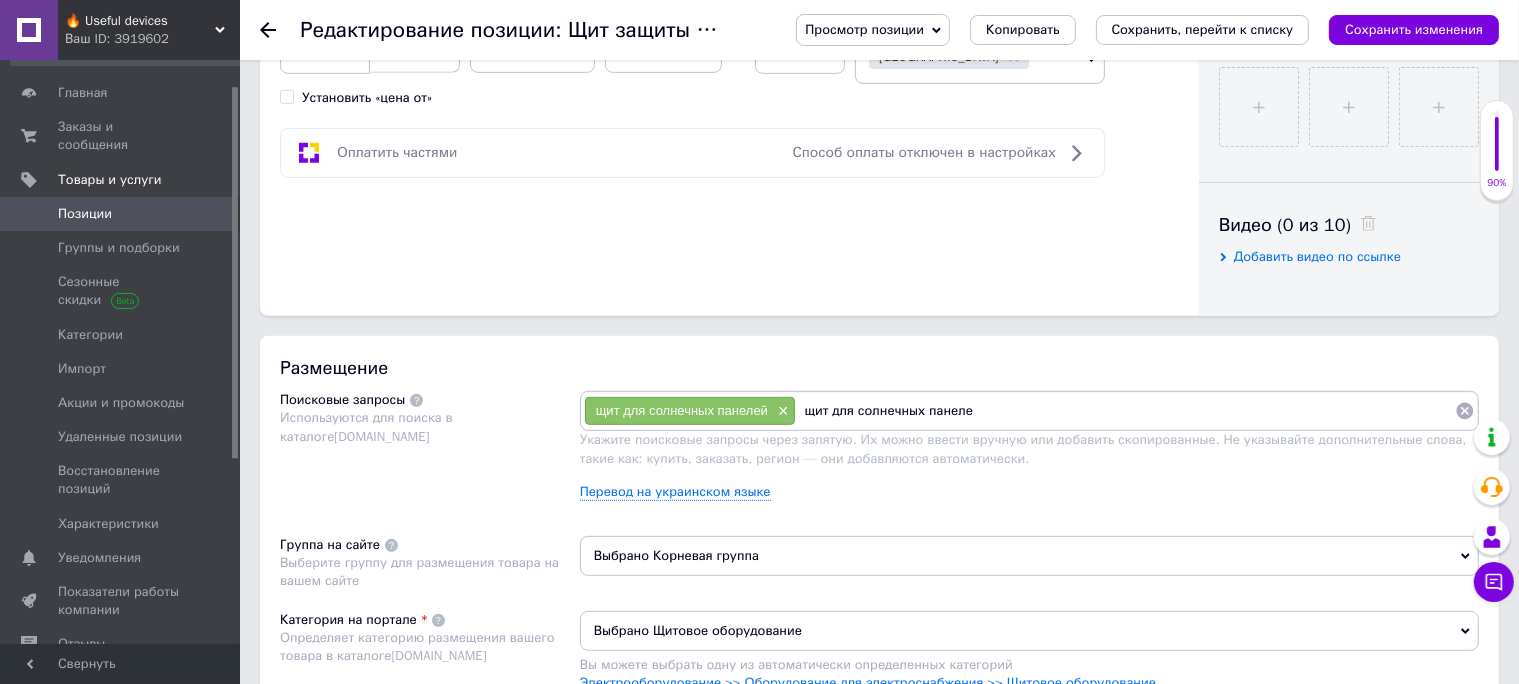 type on "щит для солнечных панелей" 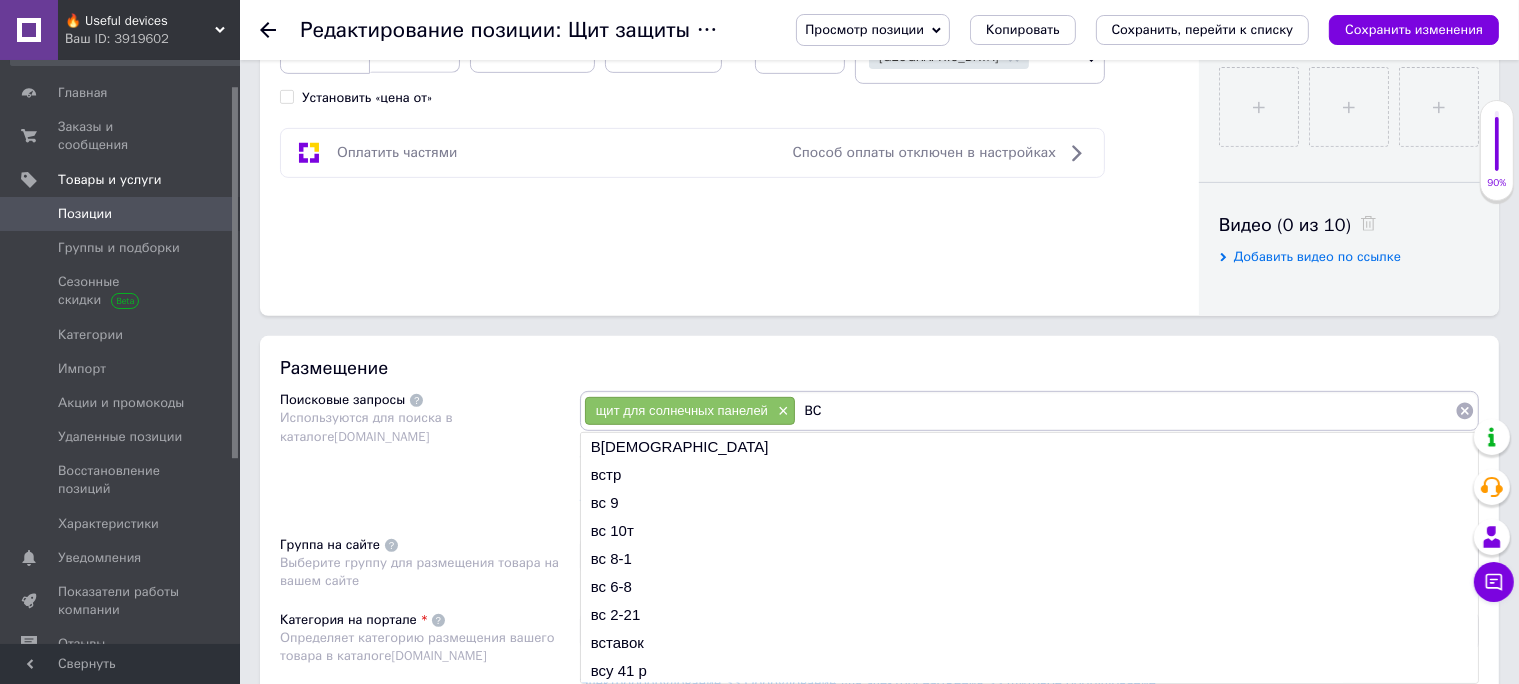 type on "В" 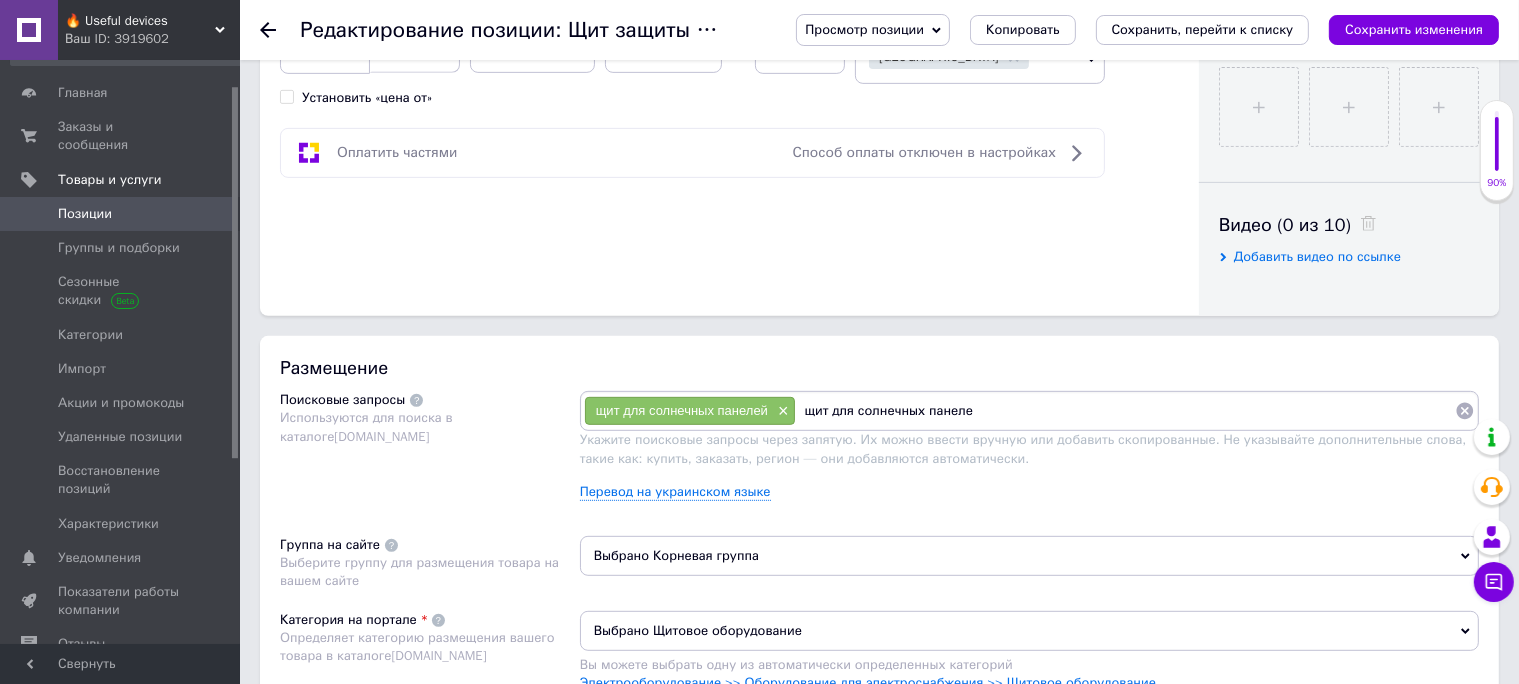 type on "щит для солнечных панелей" 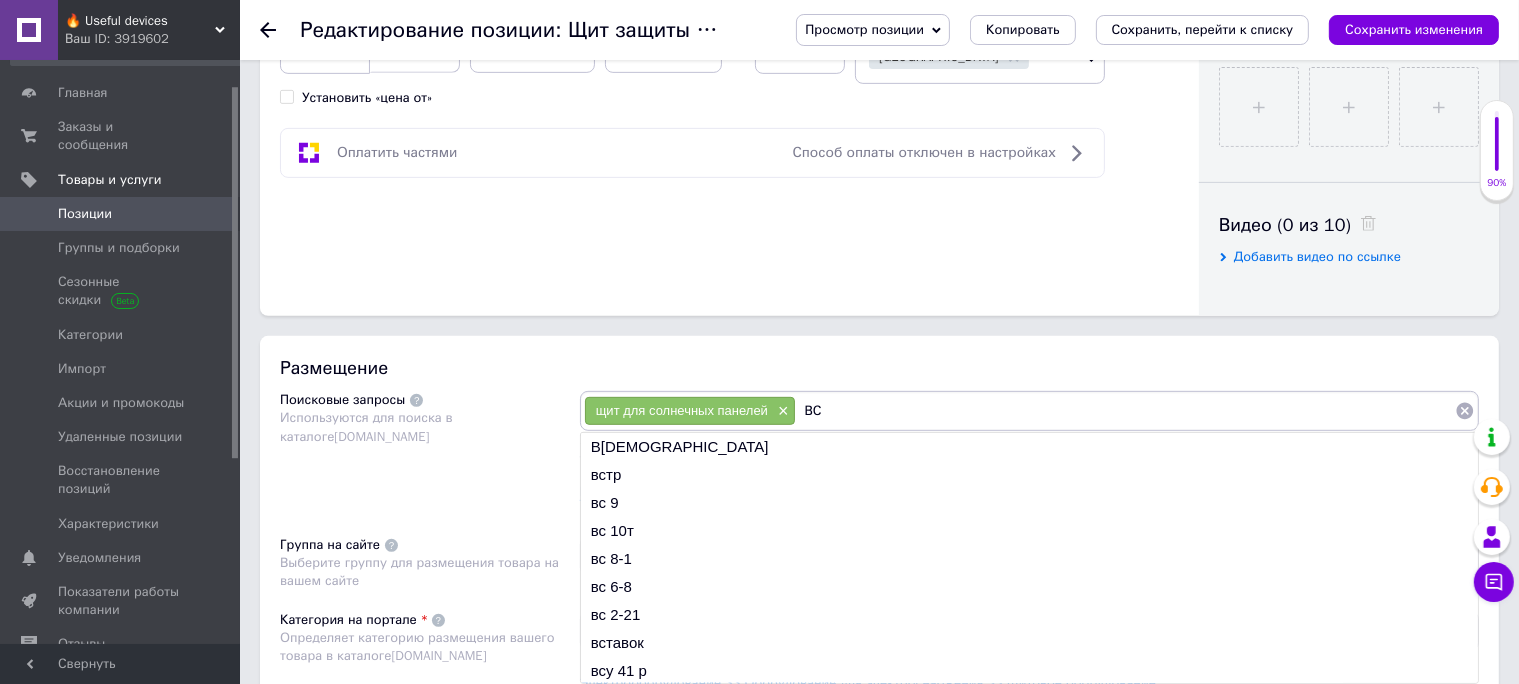 type on "В" 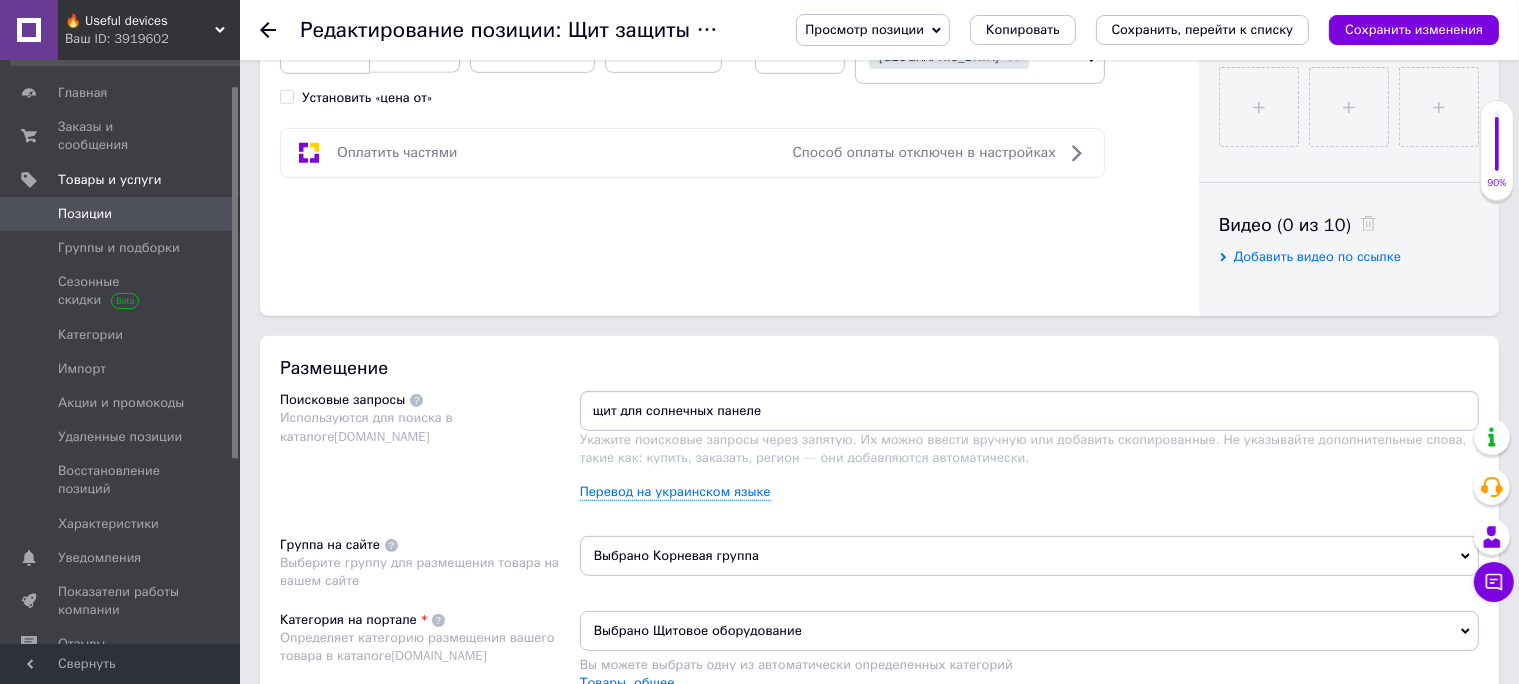 type on "щит для солнечных панелей" 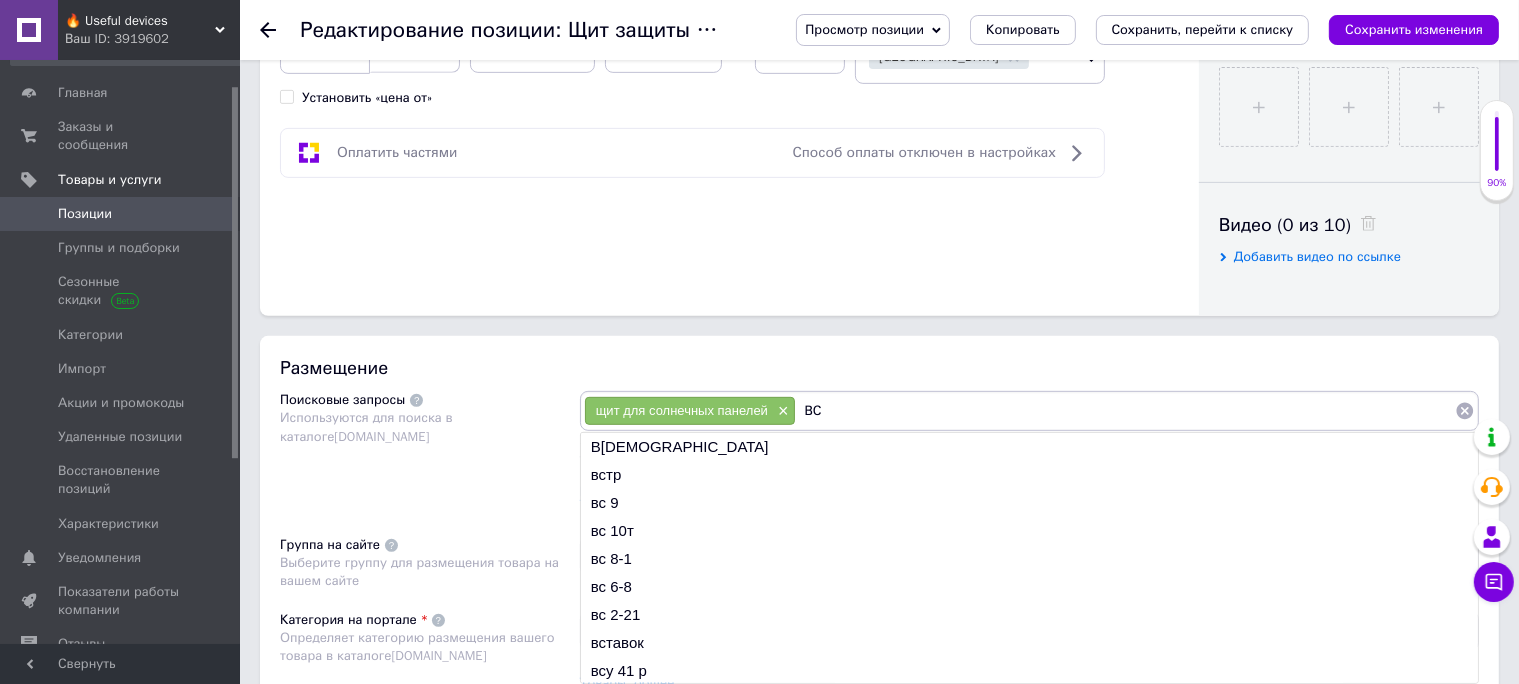type on "В" 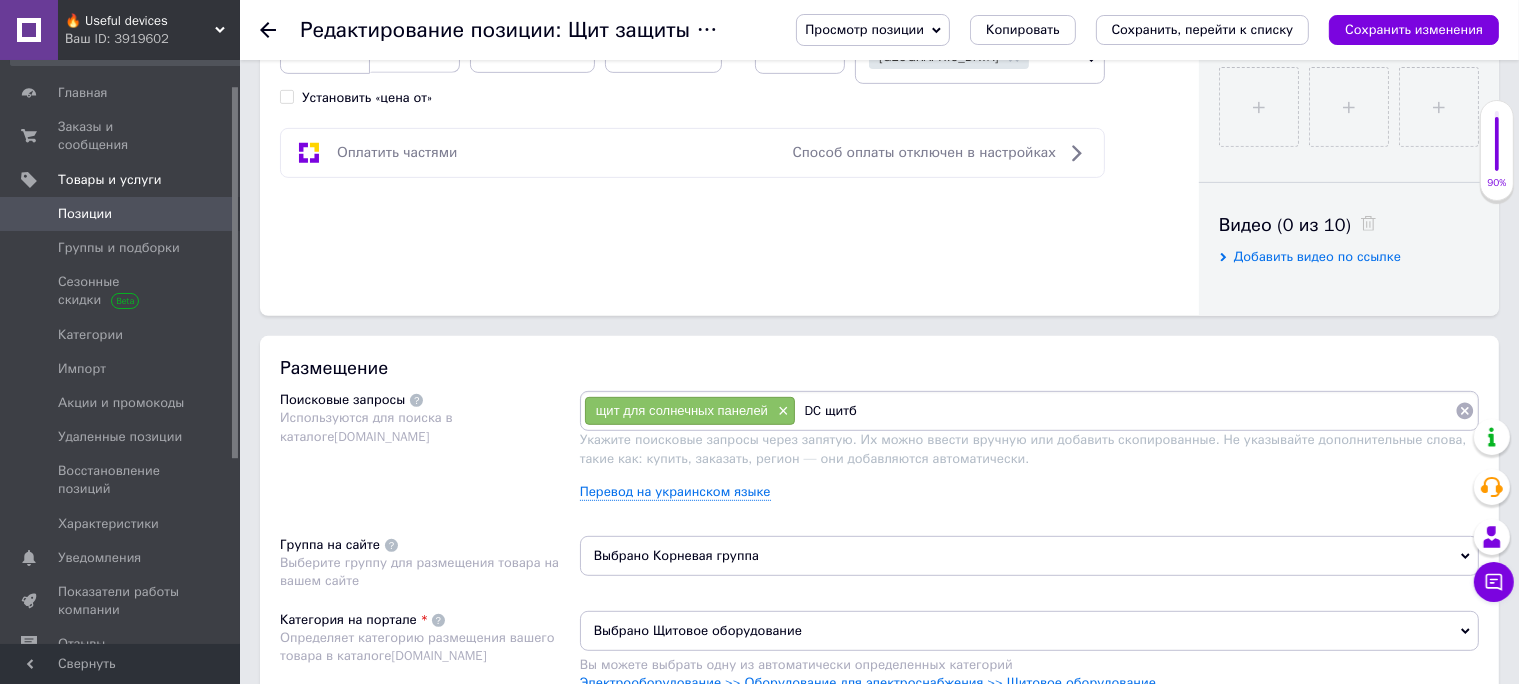 type on "DC щит" 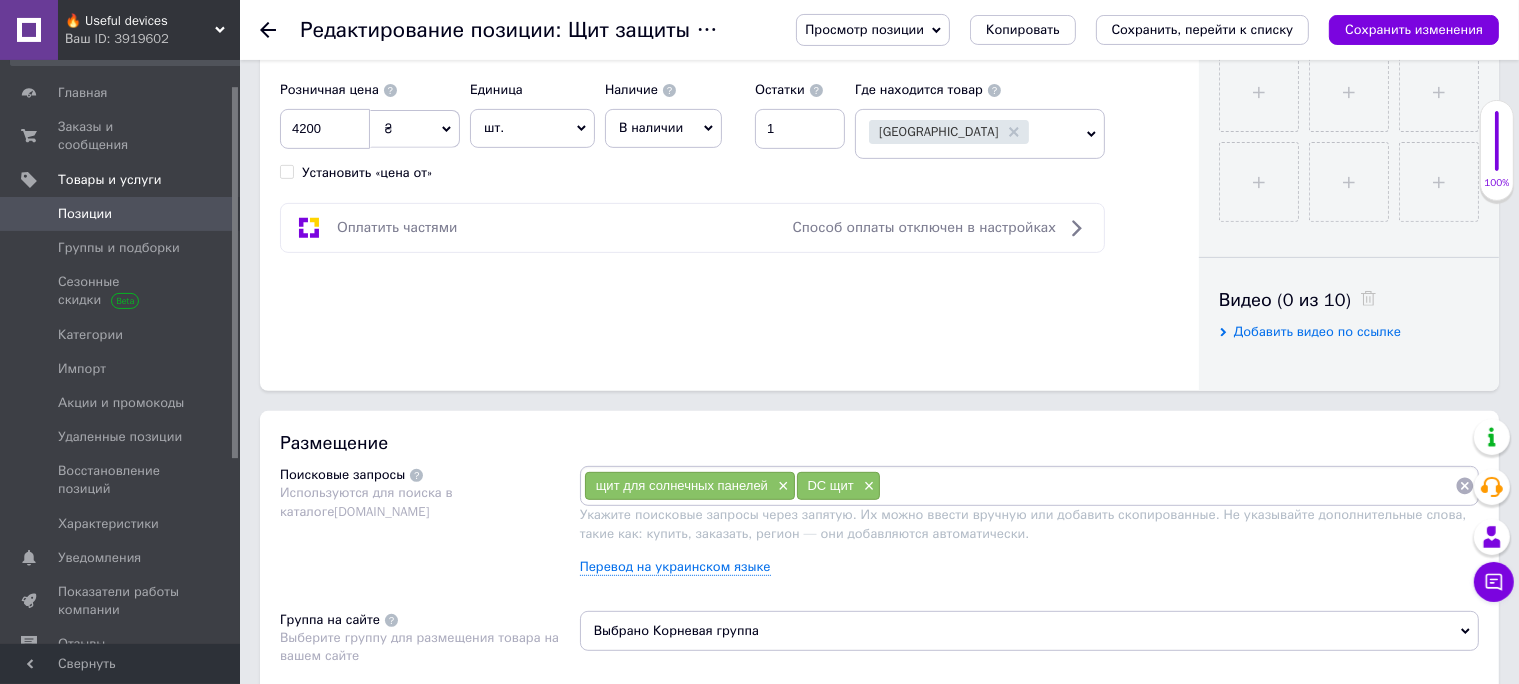 scroll, scrollTop: 880, scrollLeft: 0, axis: vertical 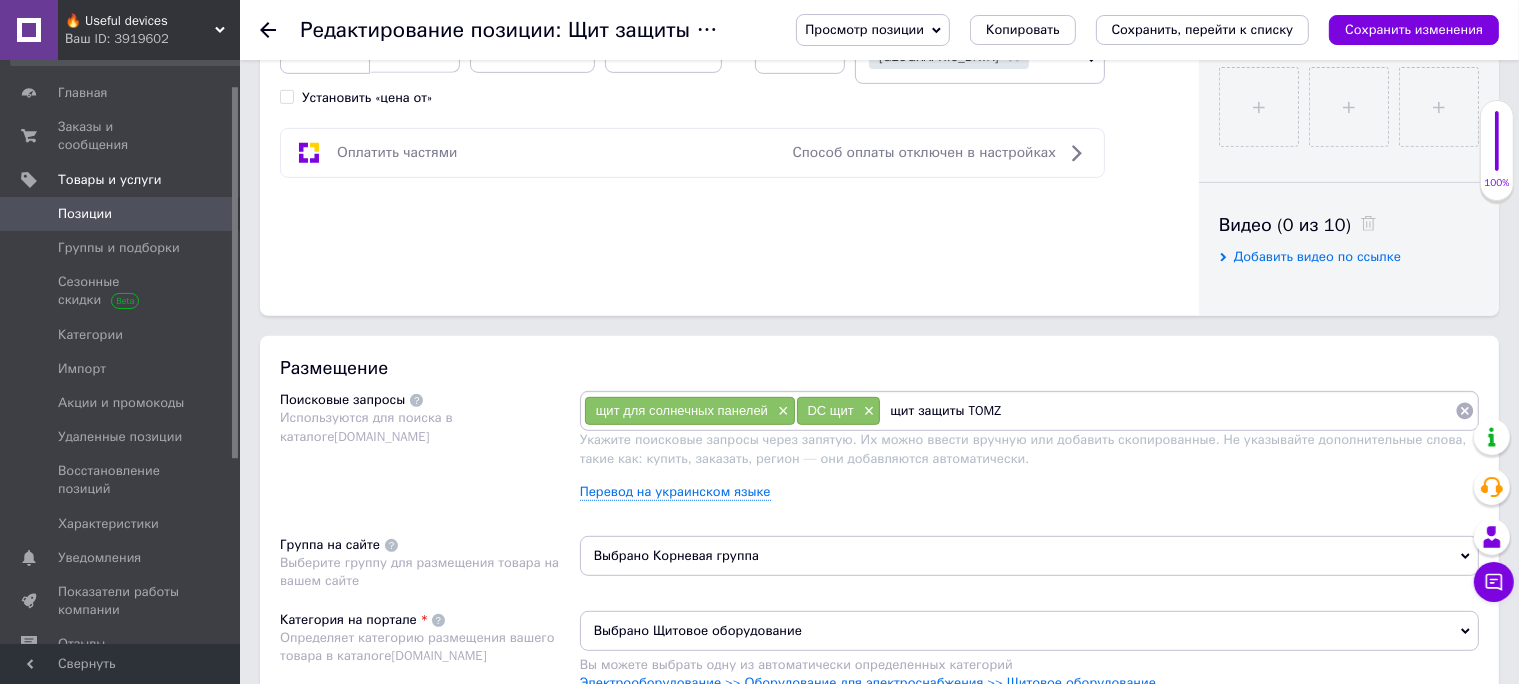 type on "щит защиты TOMZN" 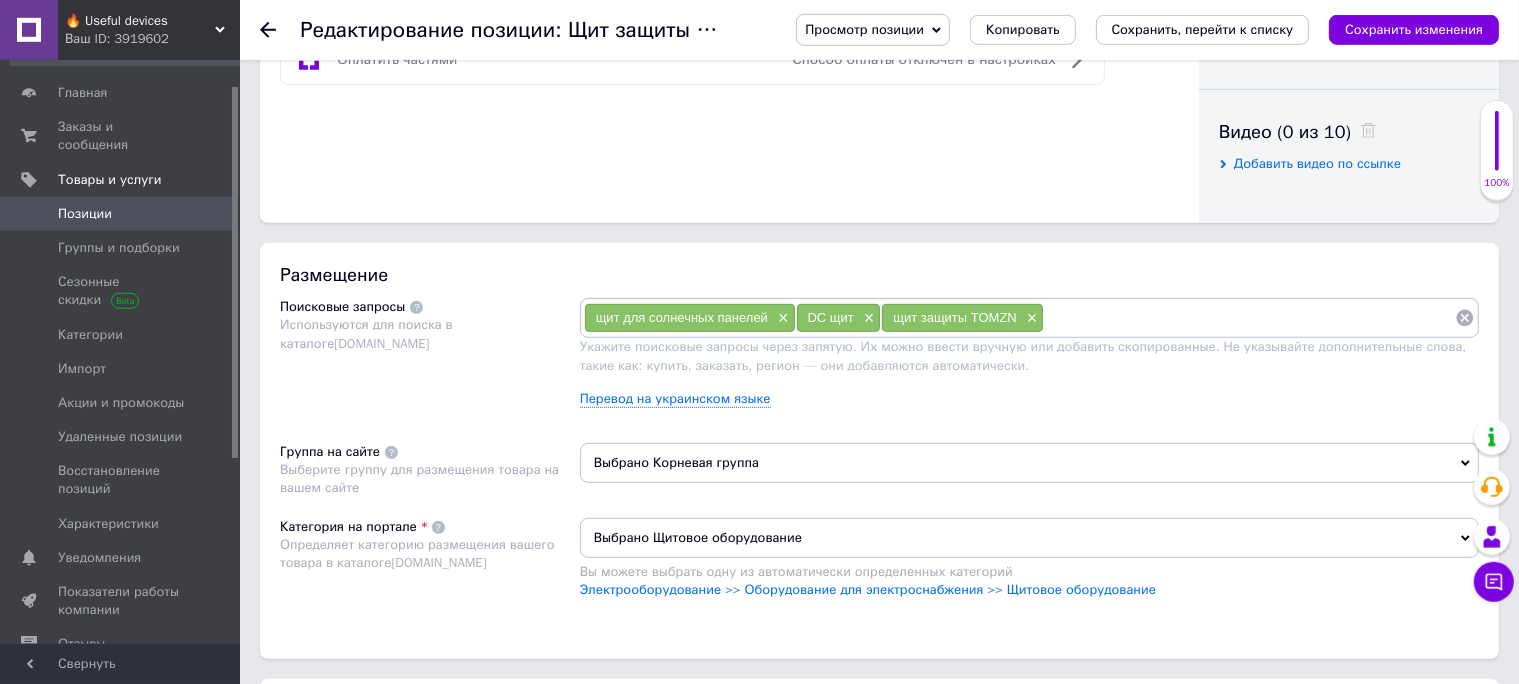 scroll, scrollTop: 880, scrollLeft: 0, axis: vertical 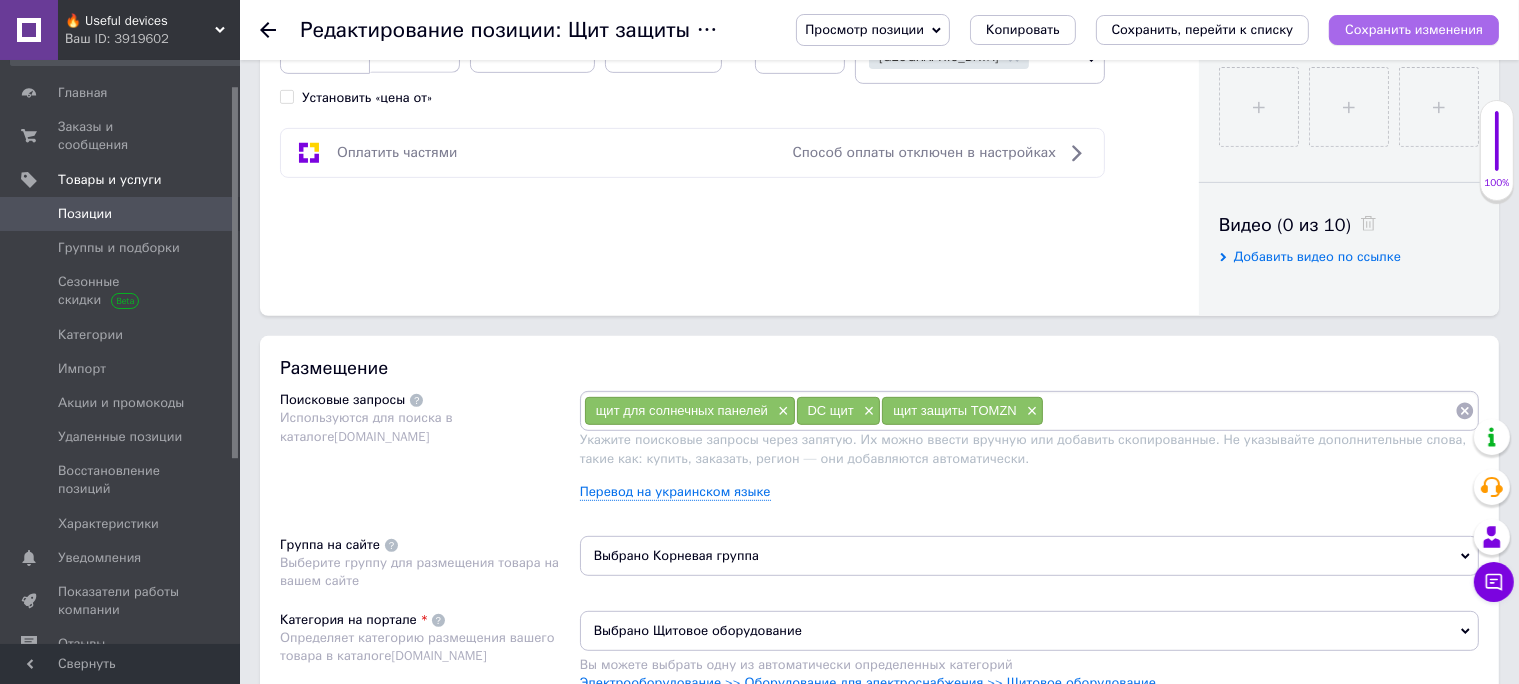 type 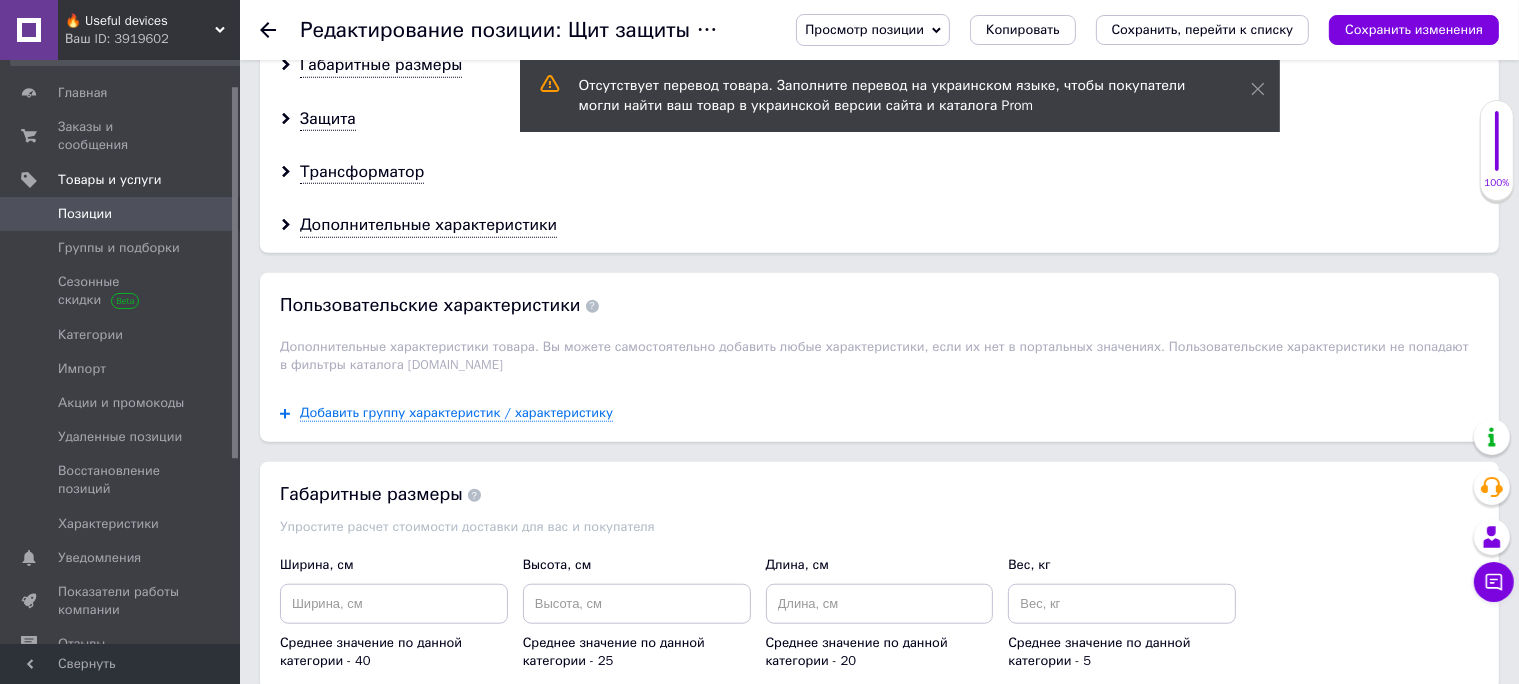 scroll, scrollTop: 1584, scrollLeft: 0, axis: vertical 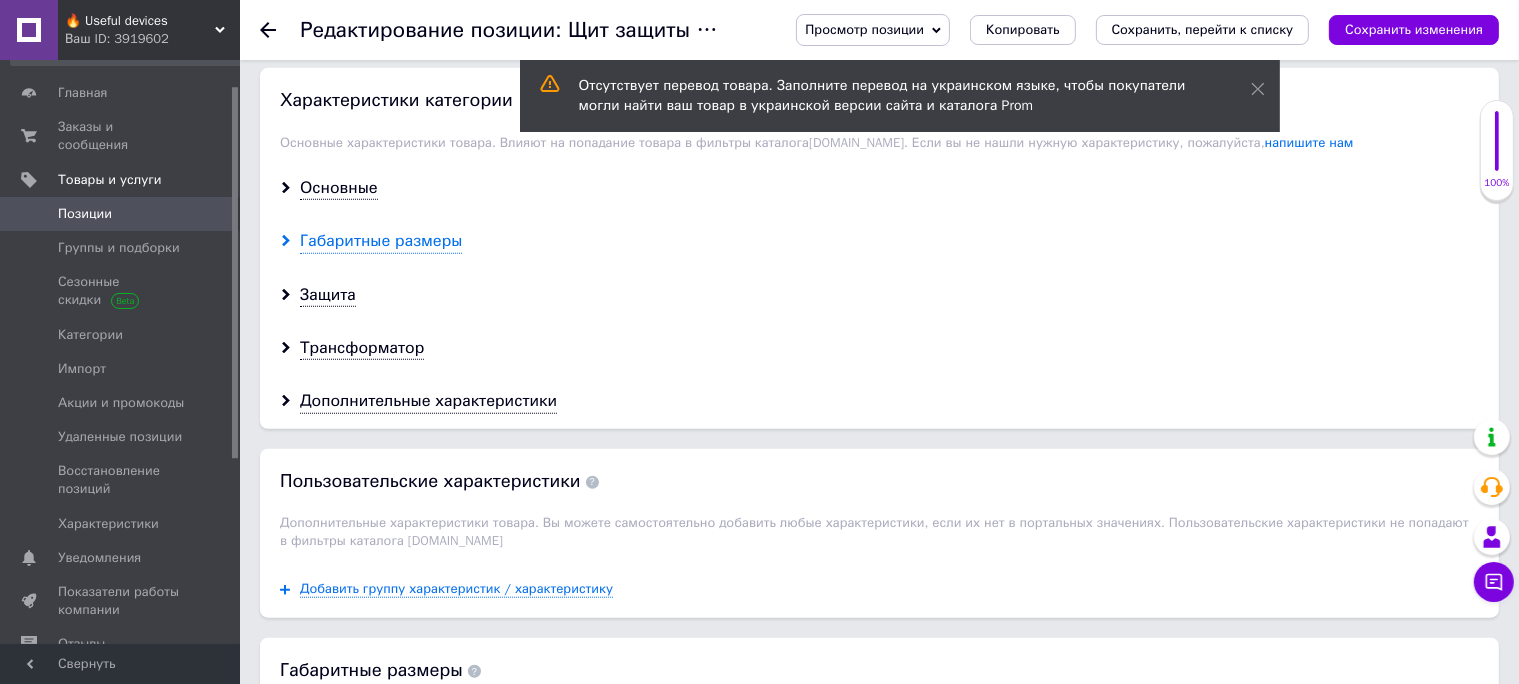 click on "Габаритные размеры" at bounding box center (381, 241) 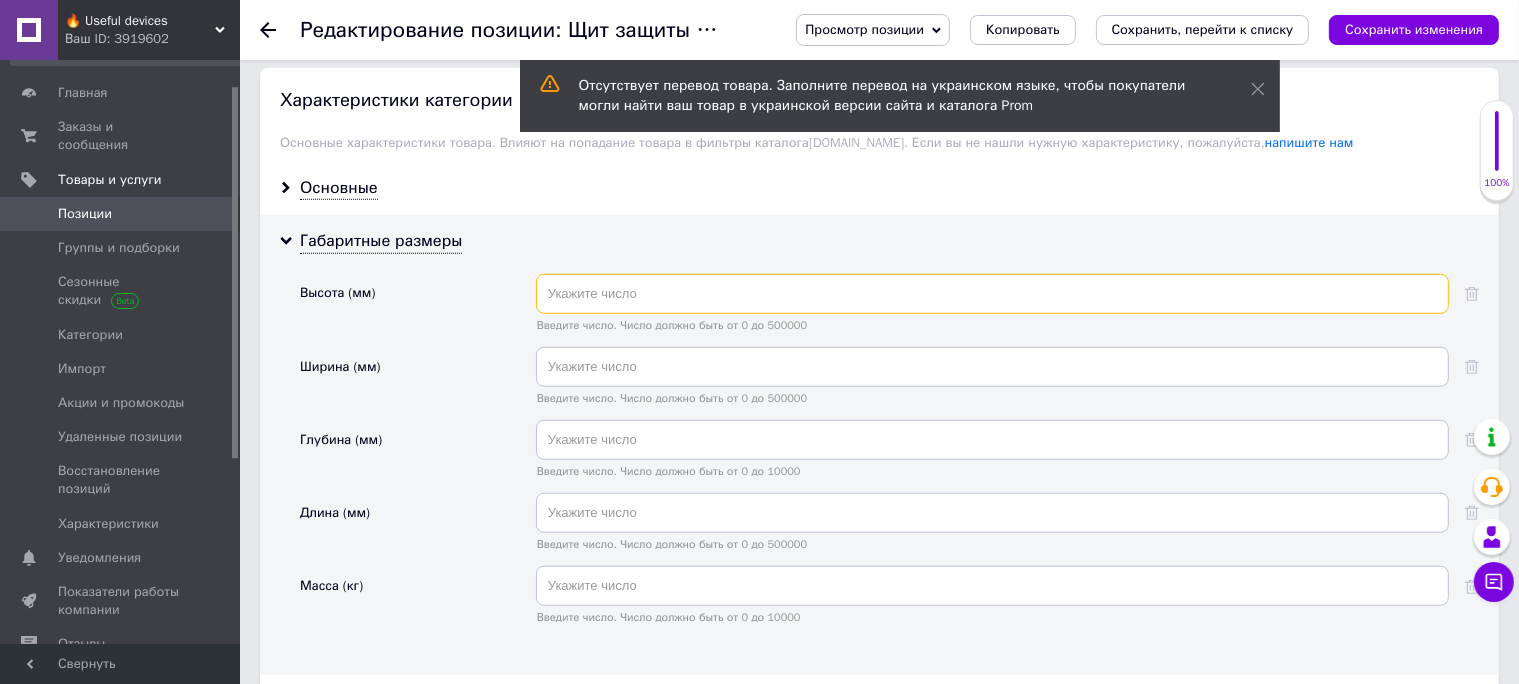 click at bounding box center (992, 294) 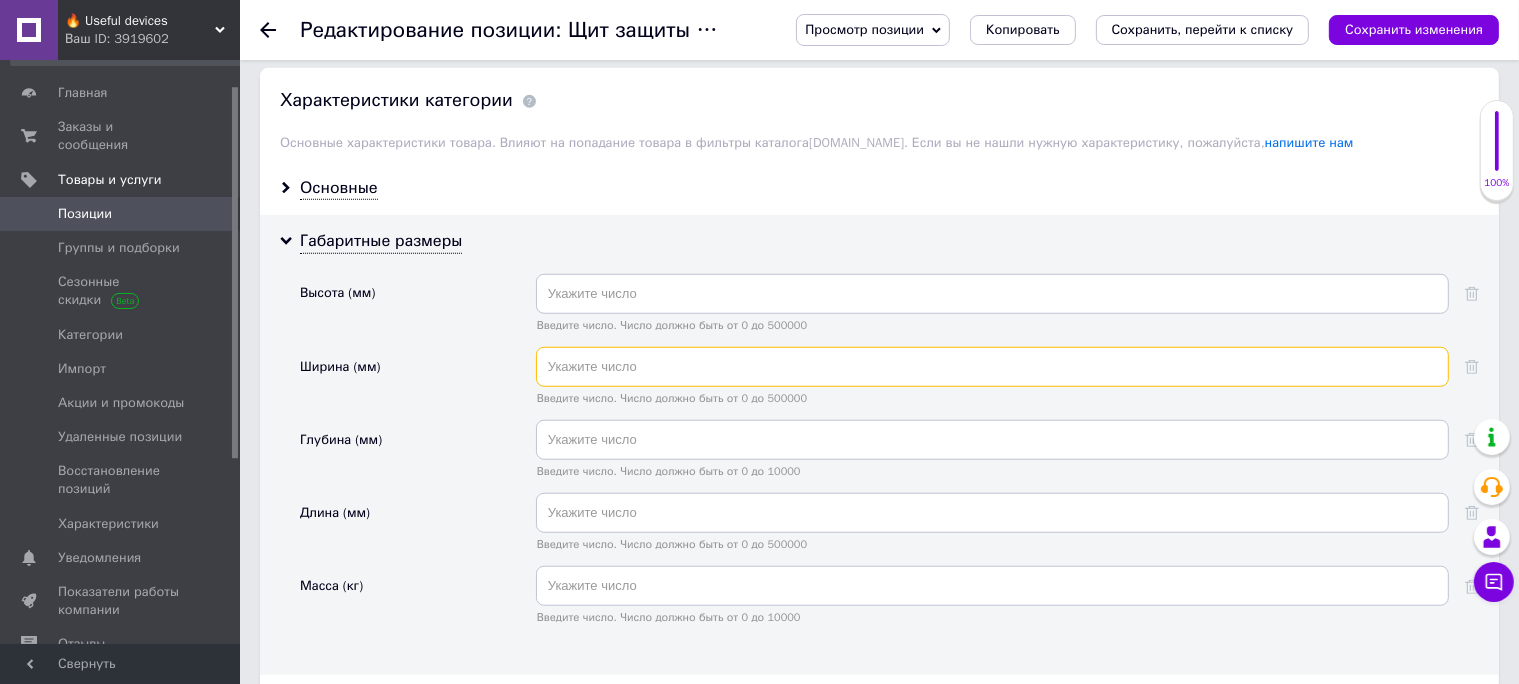 click at bounding box center [992, 367] 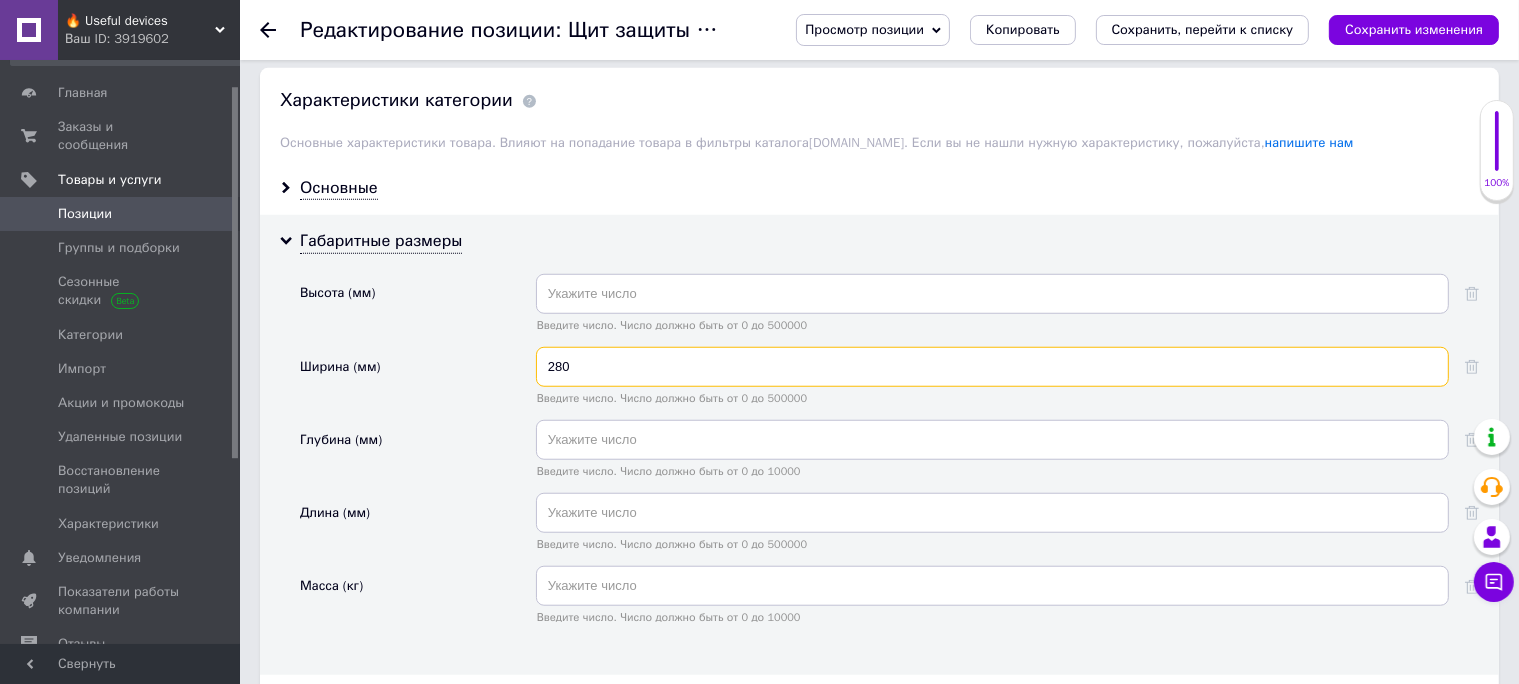 type on "280" 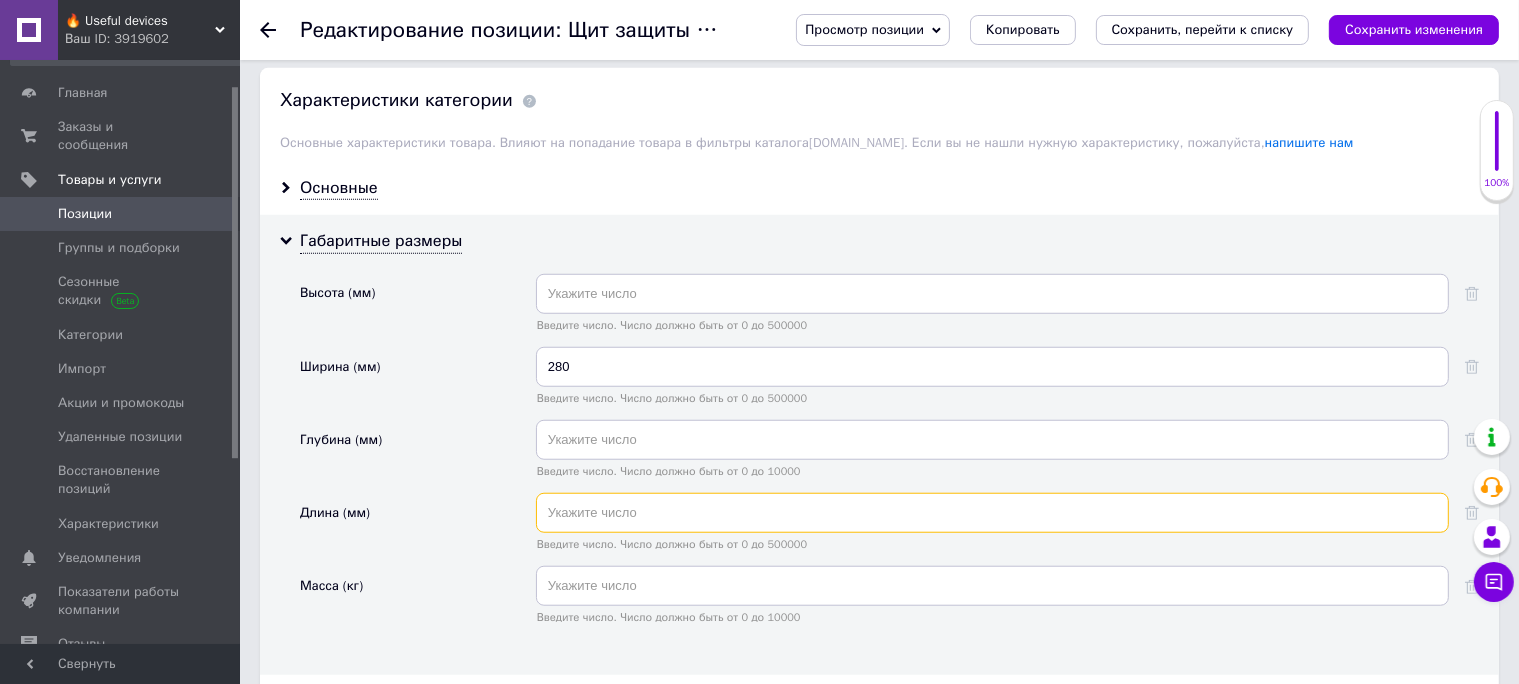click at bounding box center [992, 513] 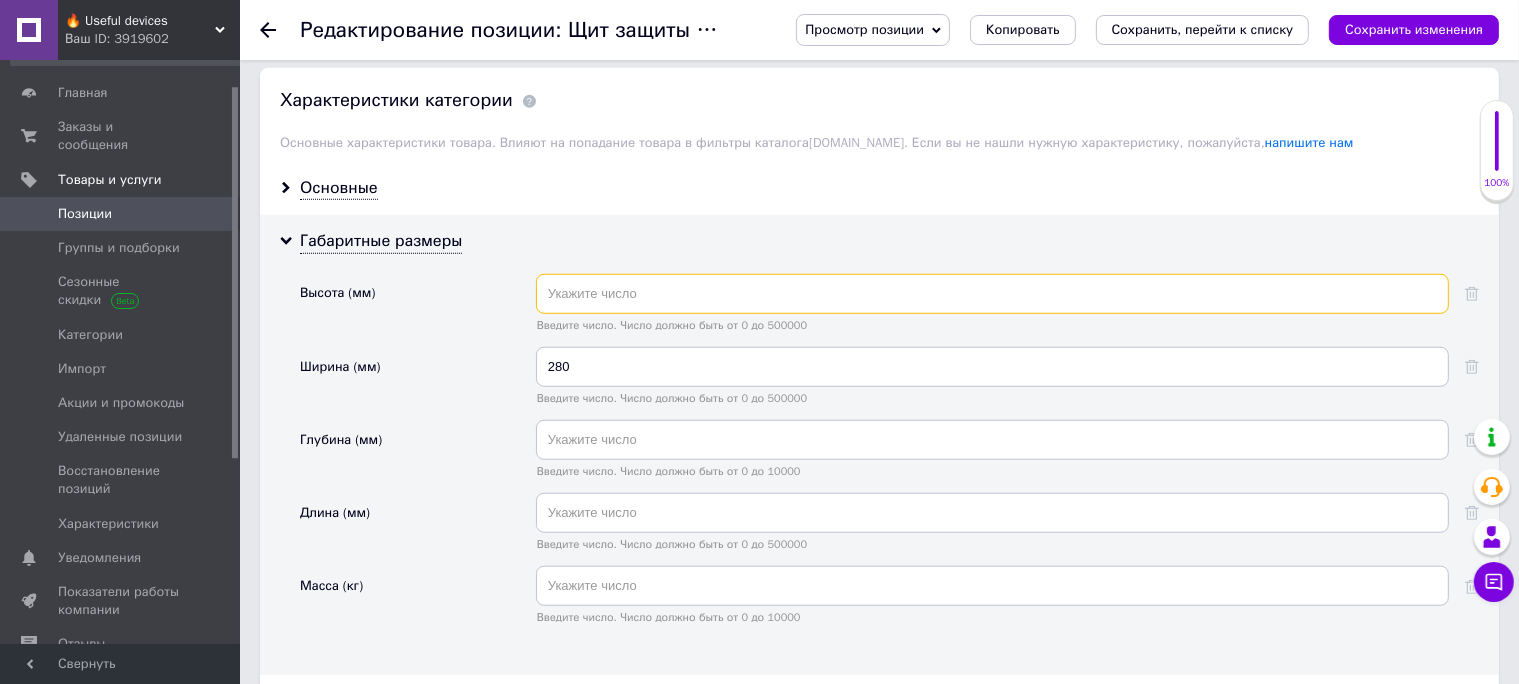 click at bounding box center (992, 294) 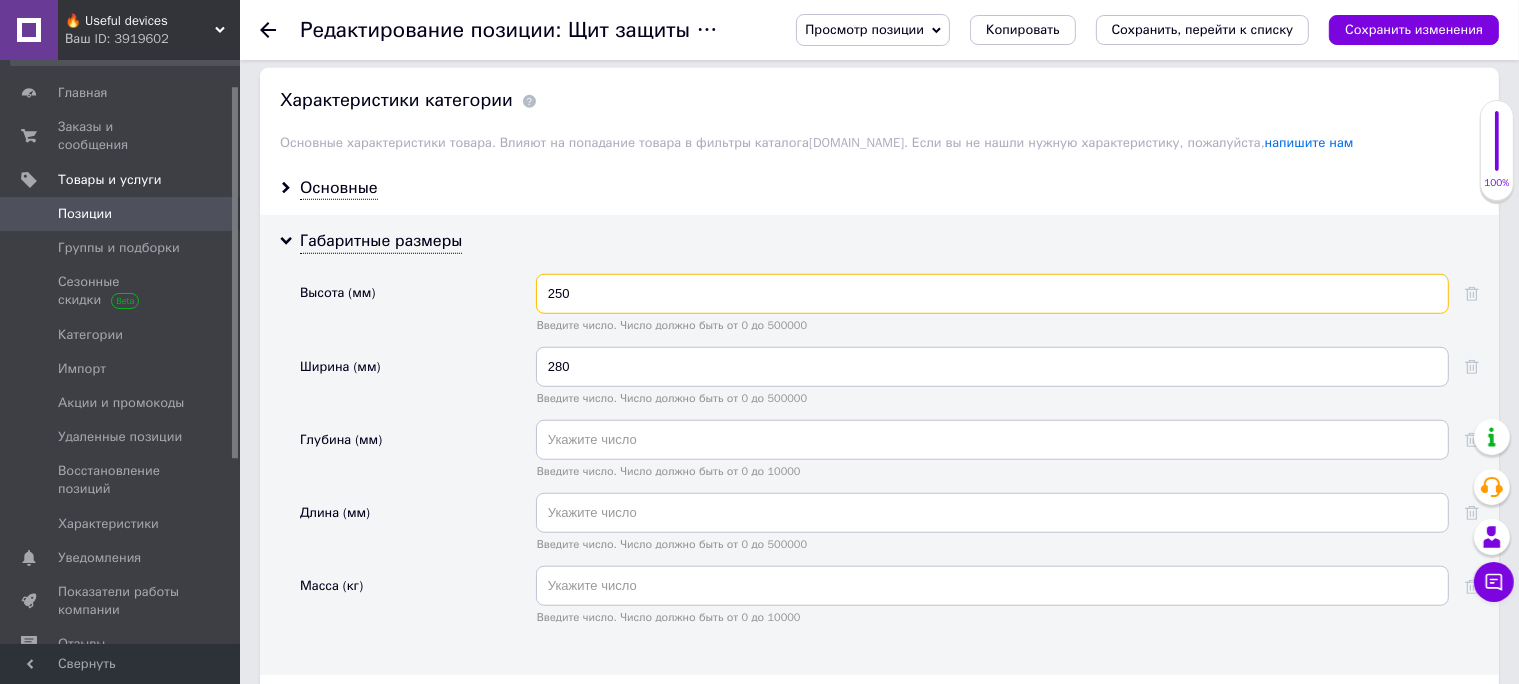 type on "250" 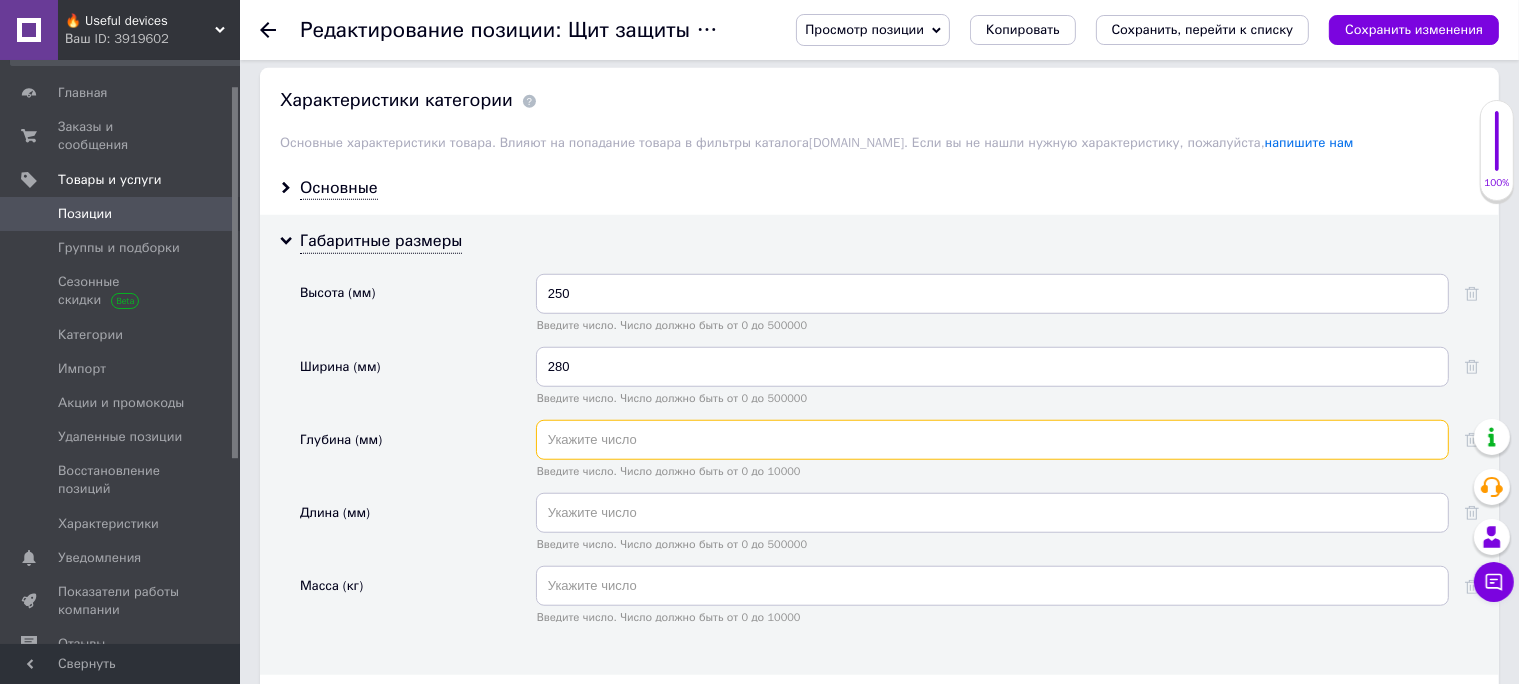 click at bounding box center (992, 440) 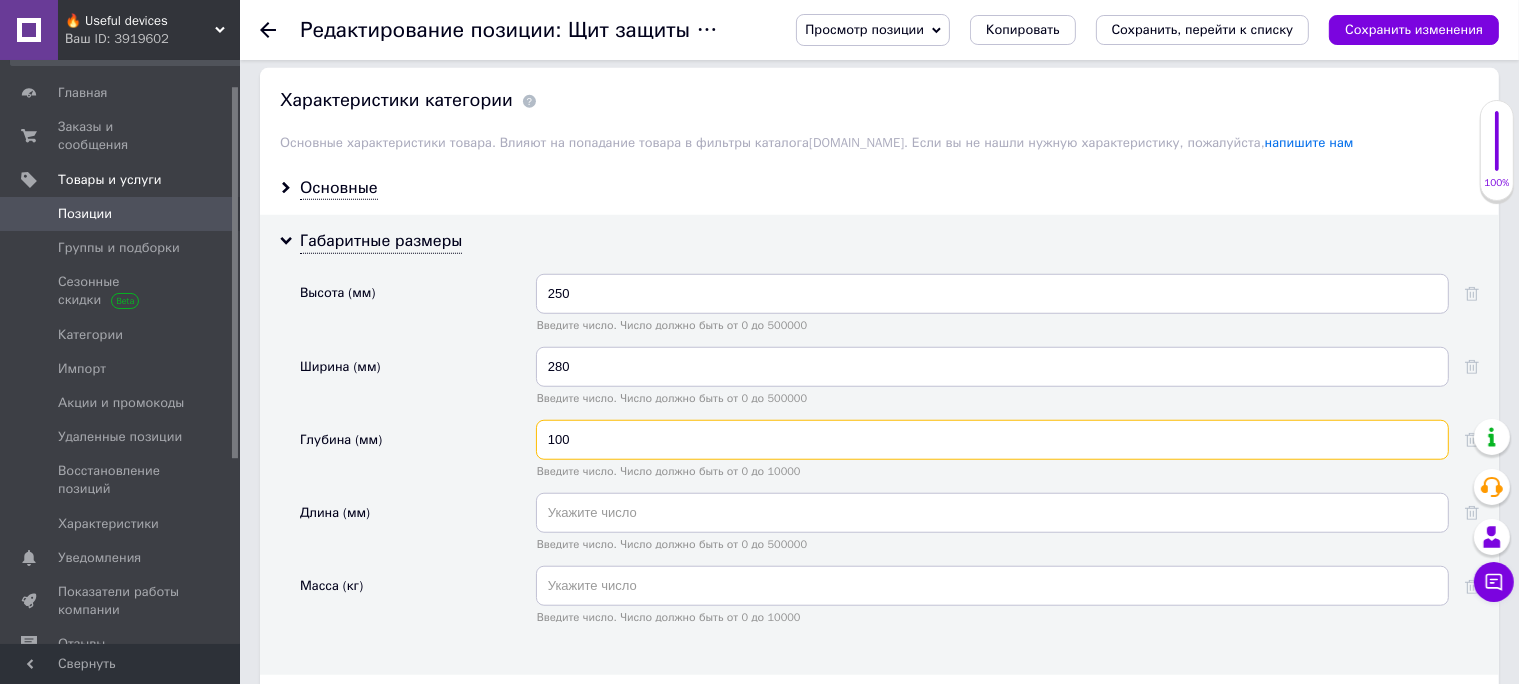 type on "100" 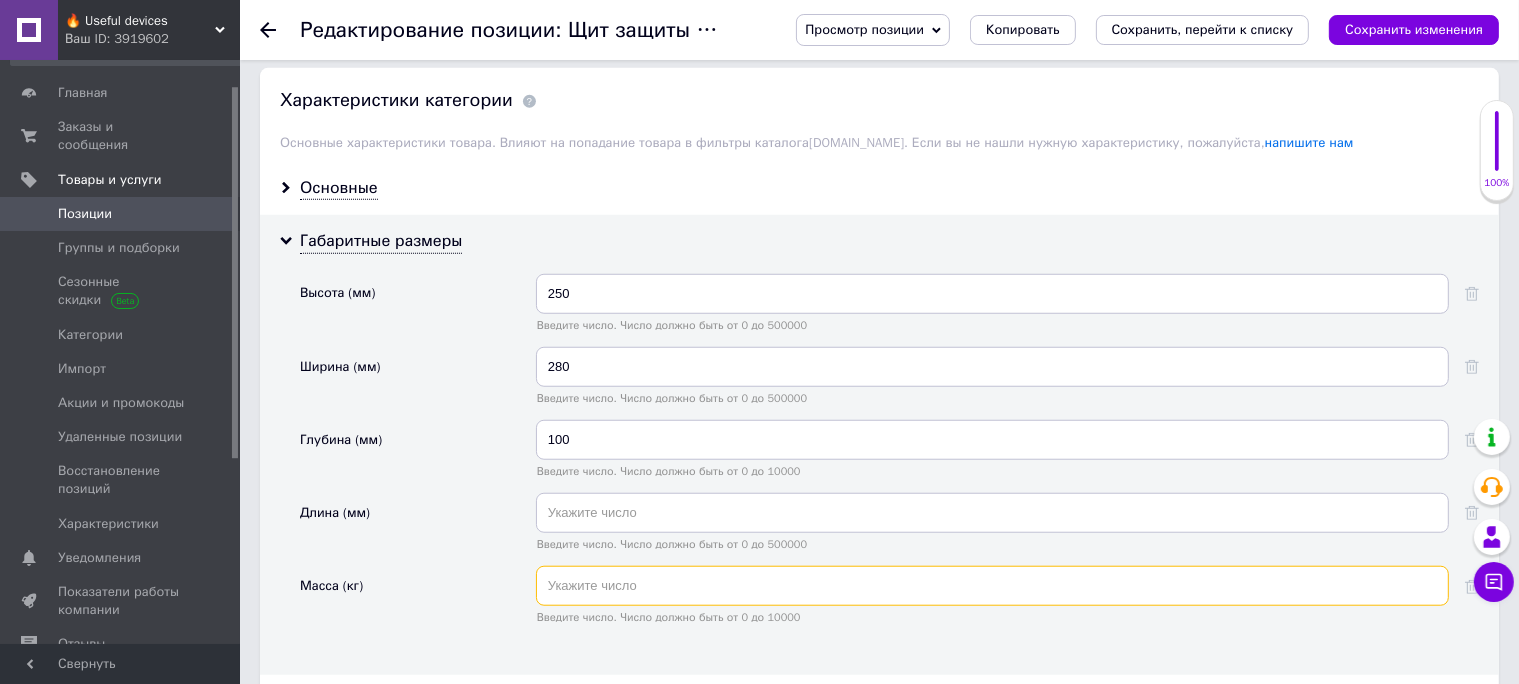 click at bounding box center [992, 586] 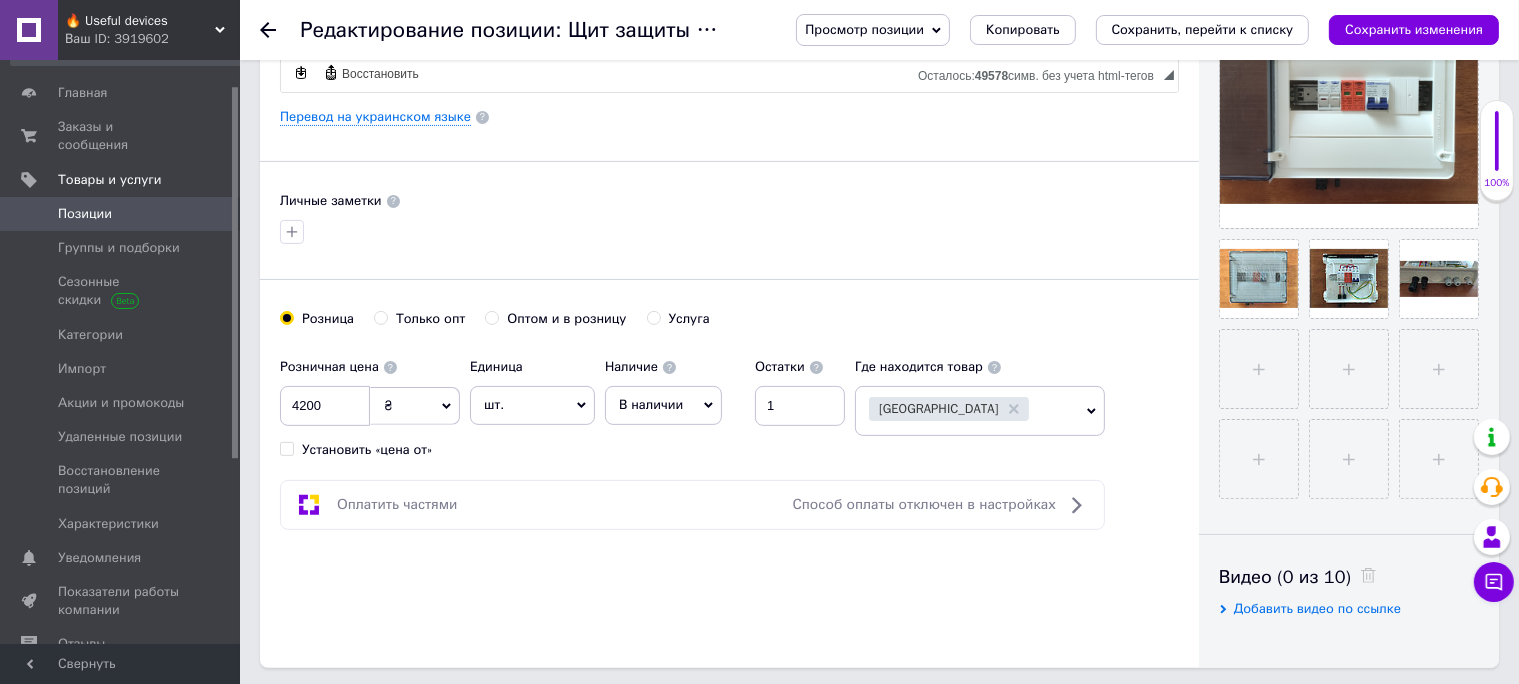 scroll, scrollTop: 0, scrollLeft: 0, axis: both 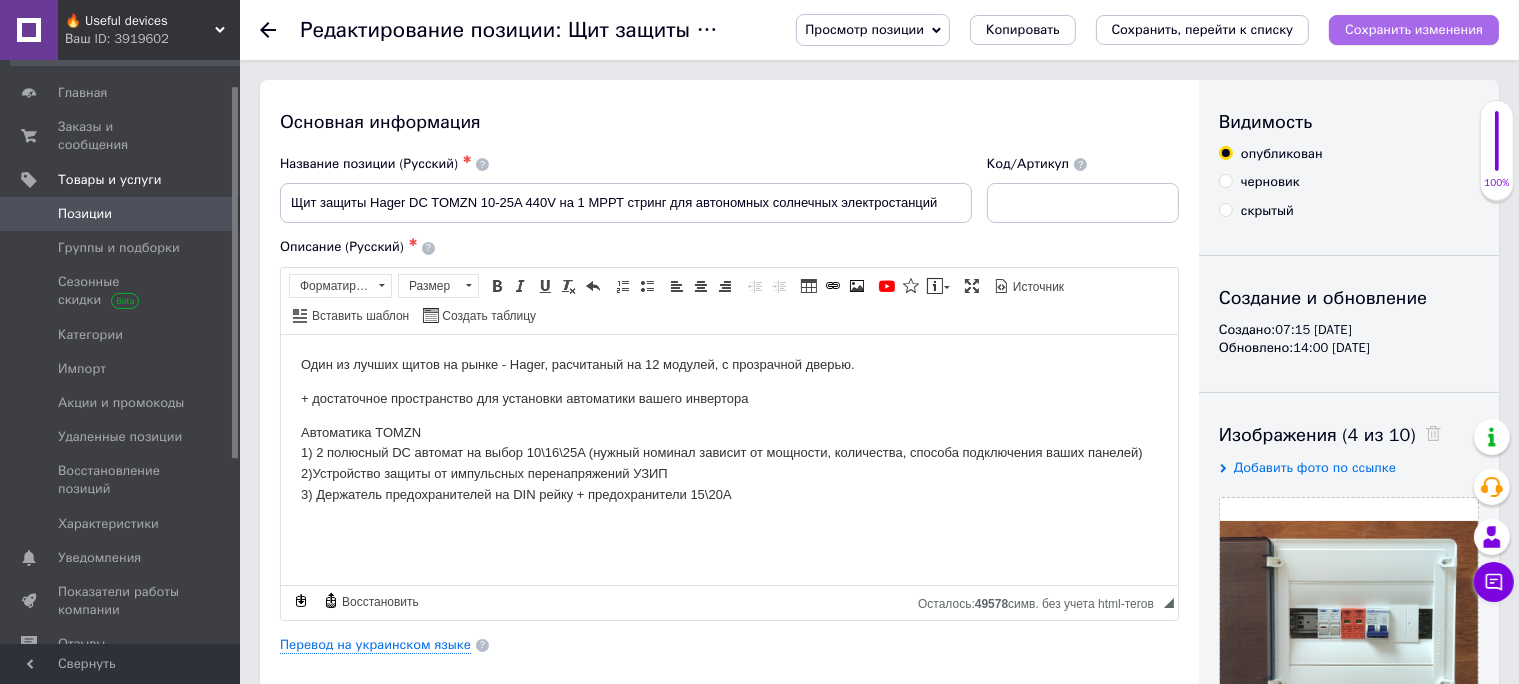click on "Сохранить изменения" at bounding box center [1414, 29] 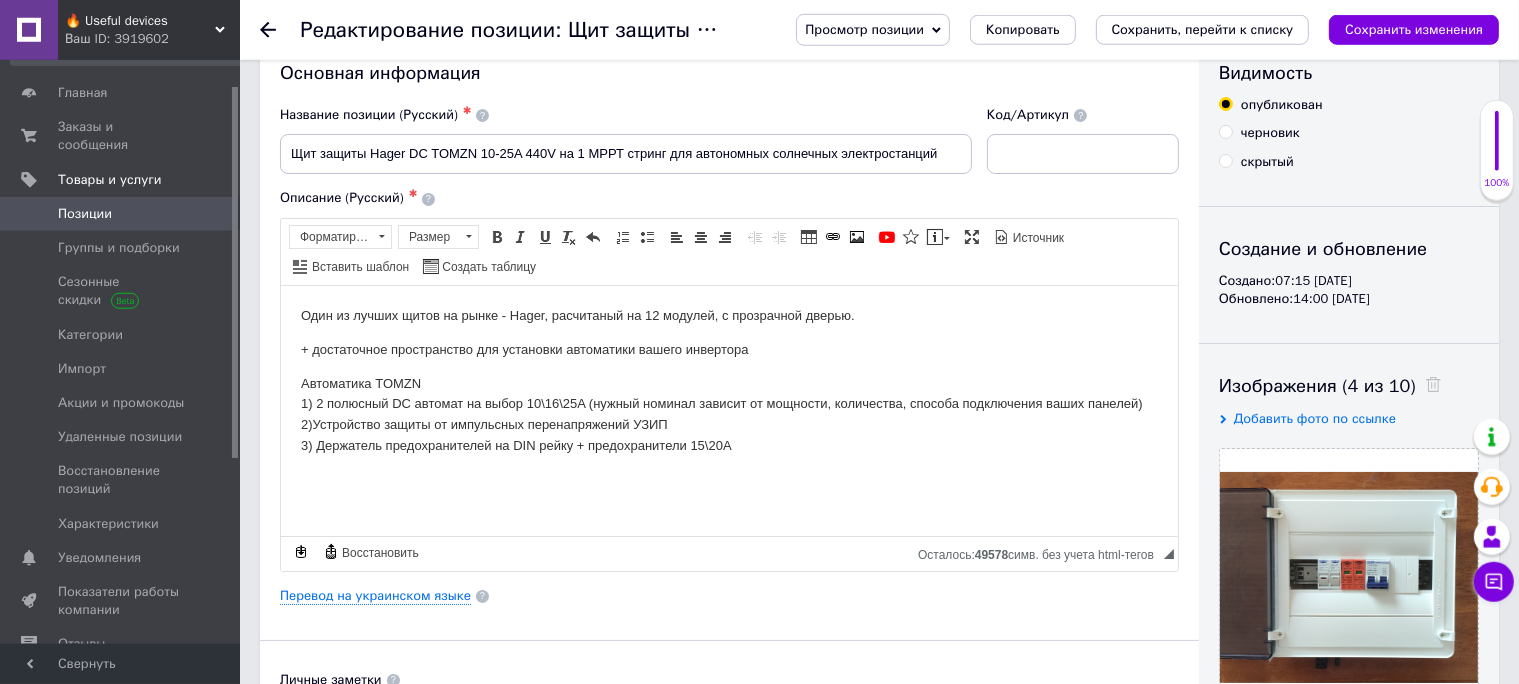 scroll, scrollTop: 0, scrollLeft: 0, axis: both 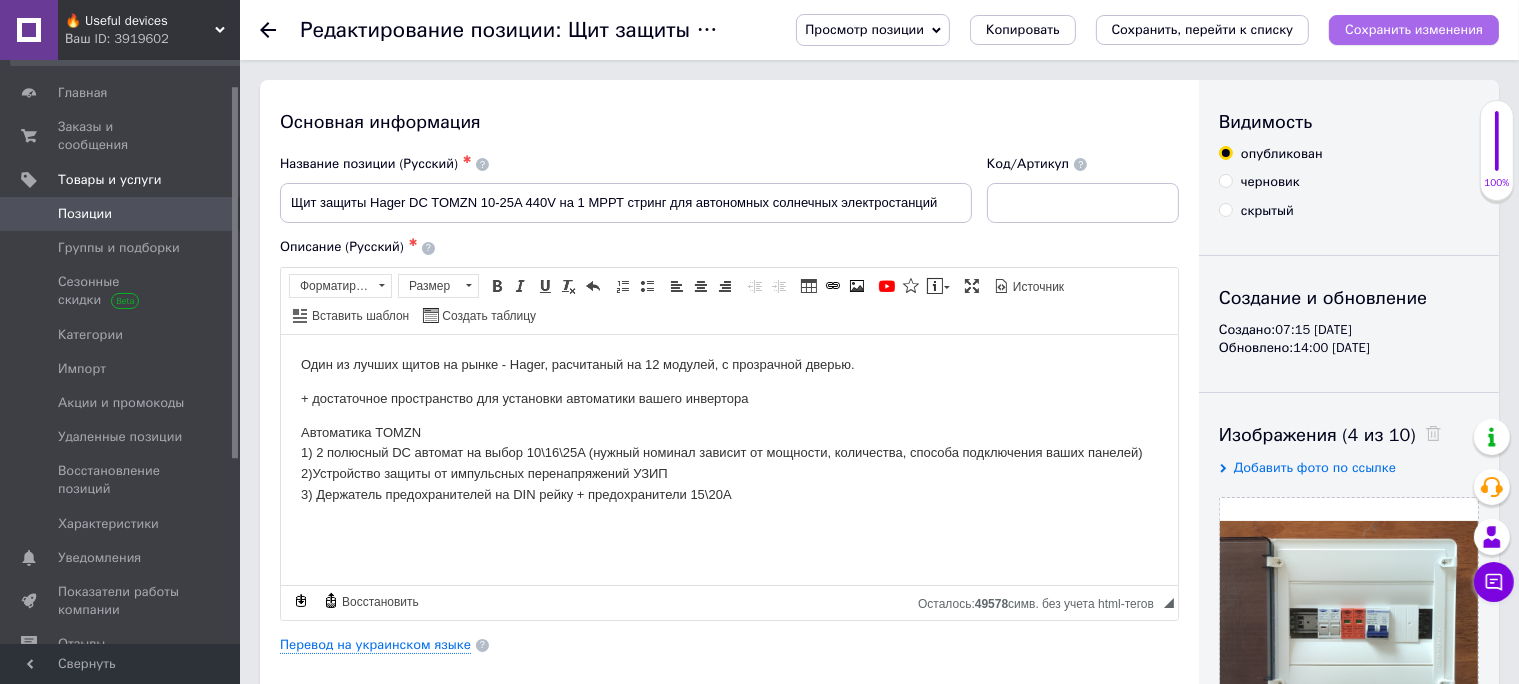 click on "Сохранить изменения" at bounding box center (1414, 29) 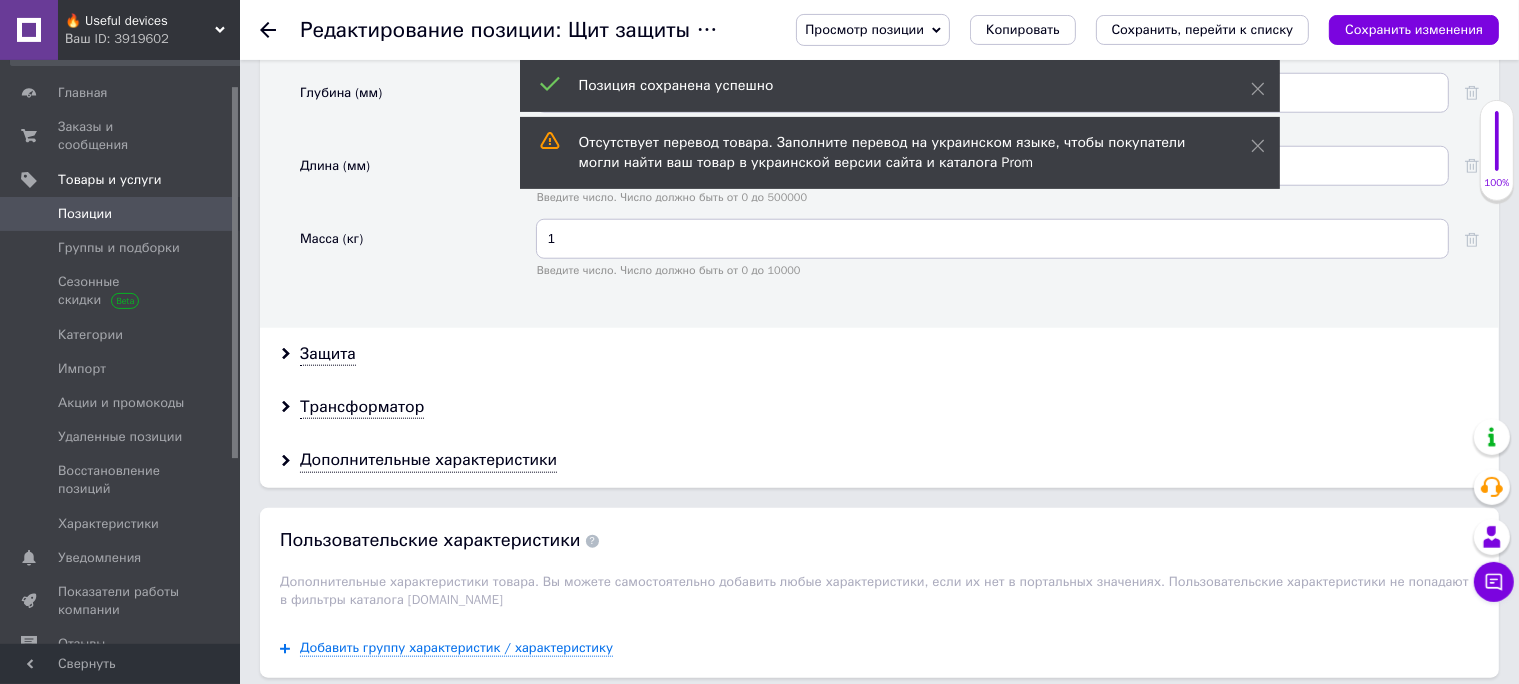 scroll, scrollTop: 1760, scrollLeft: 0, axis: vertical 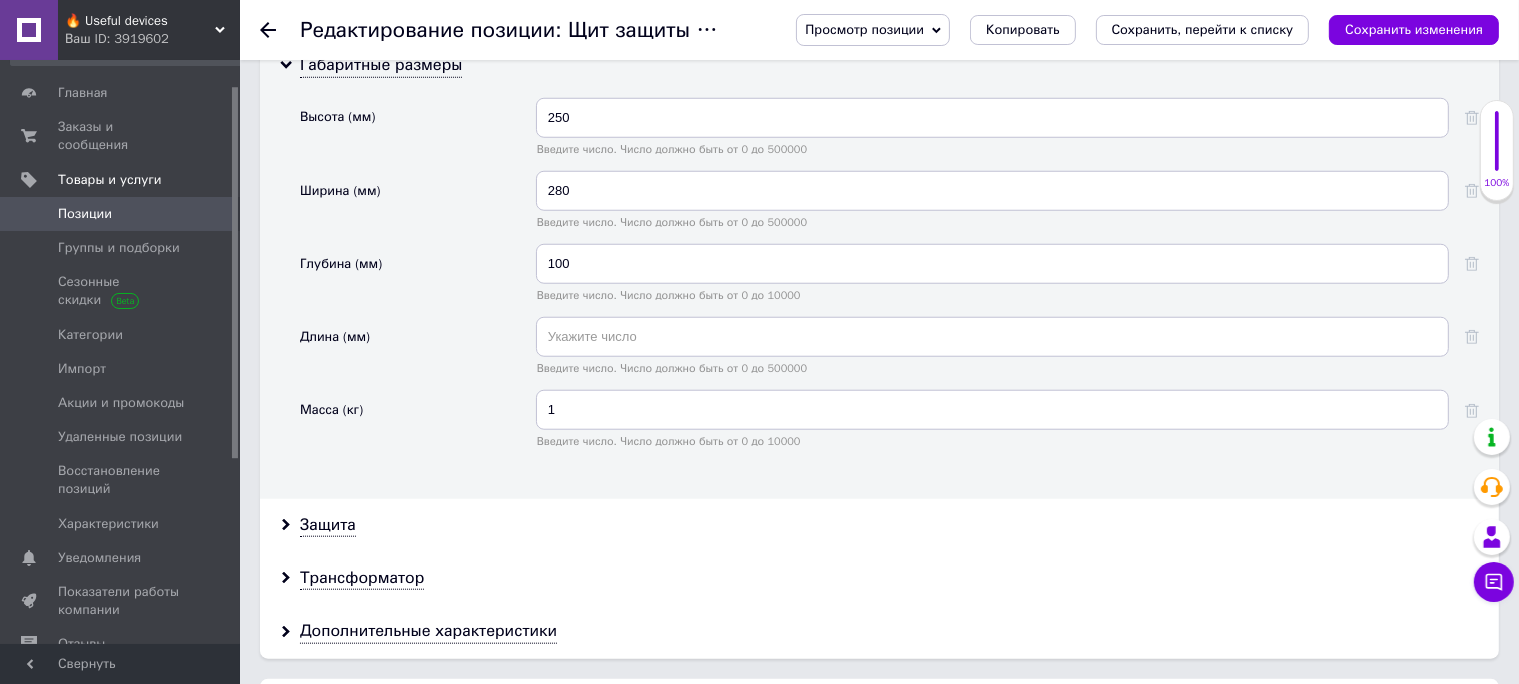 click on "Масса (кг)" at bounding box center [418, 426] 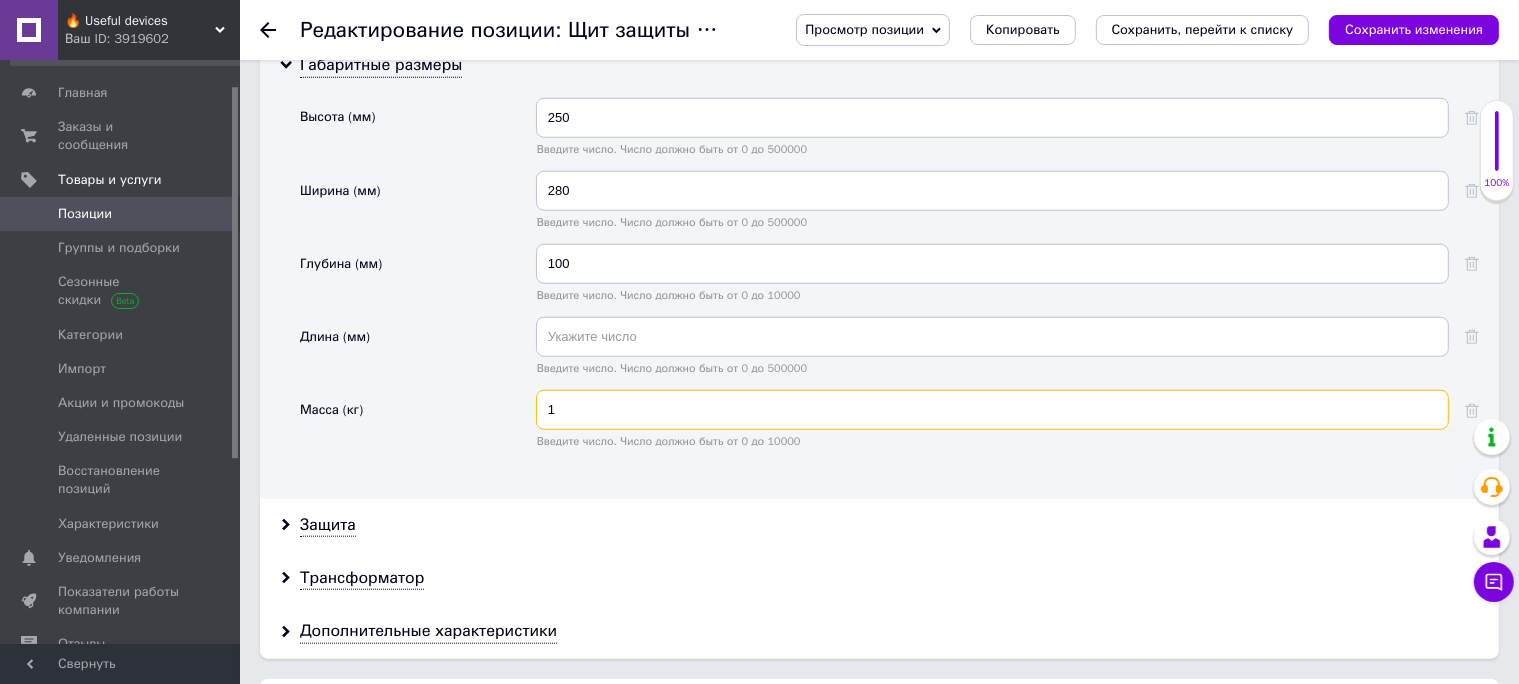 click on "1" at bounding box center [992, 410] 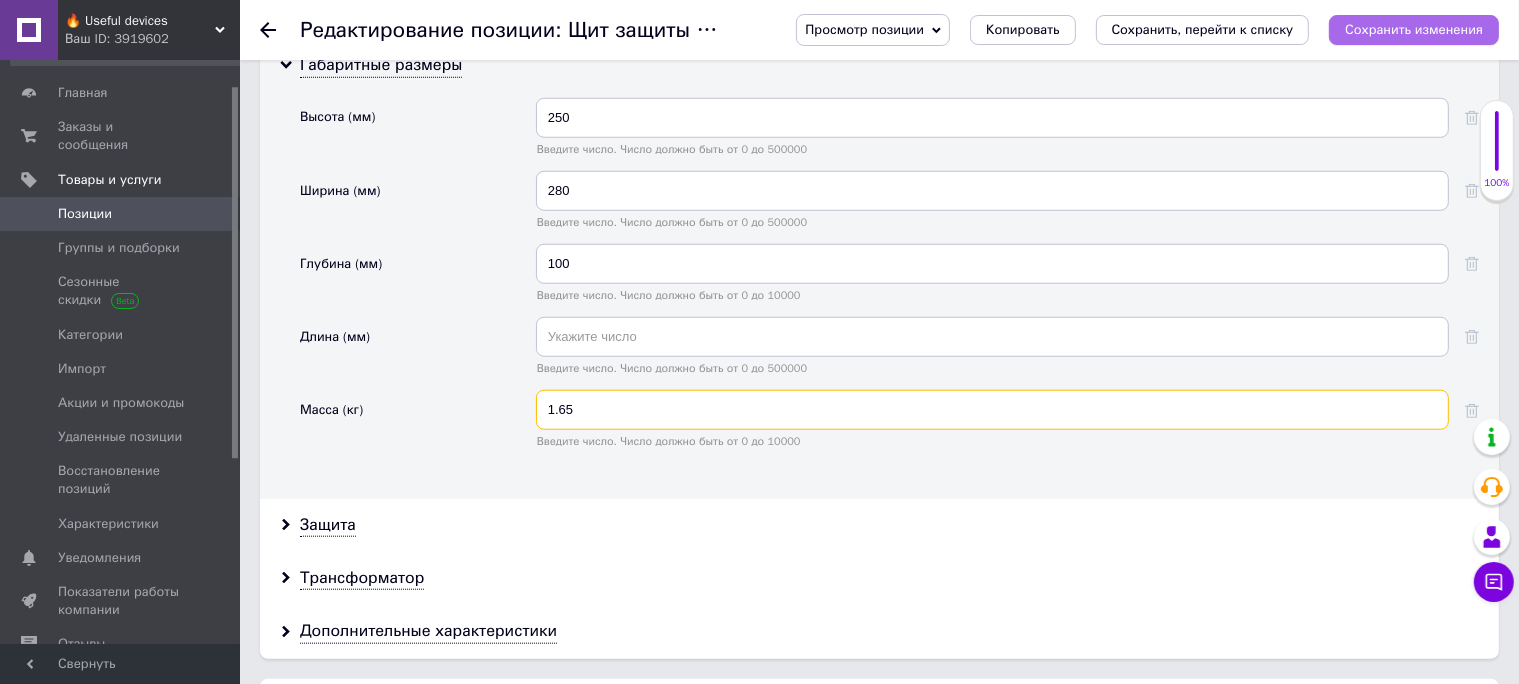 type on "1.65" 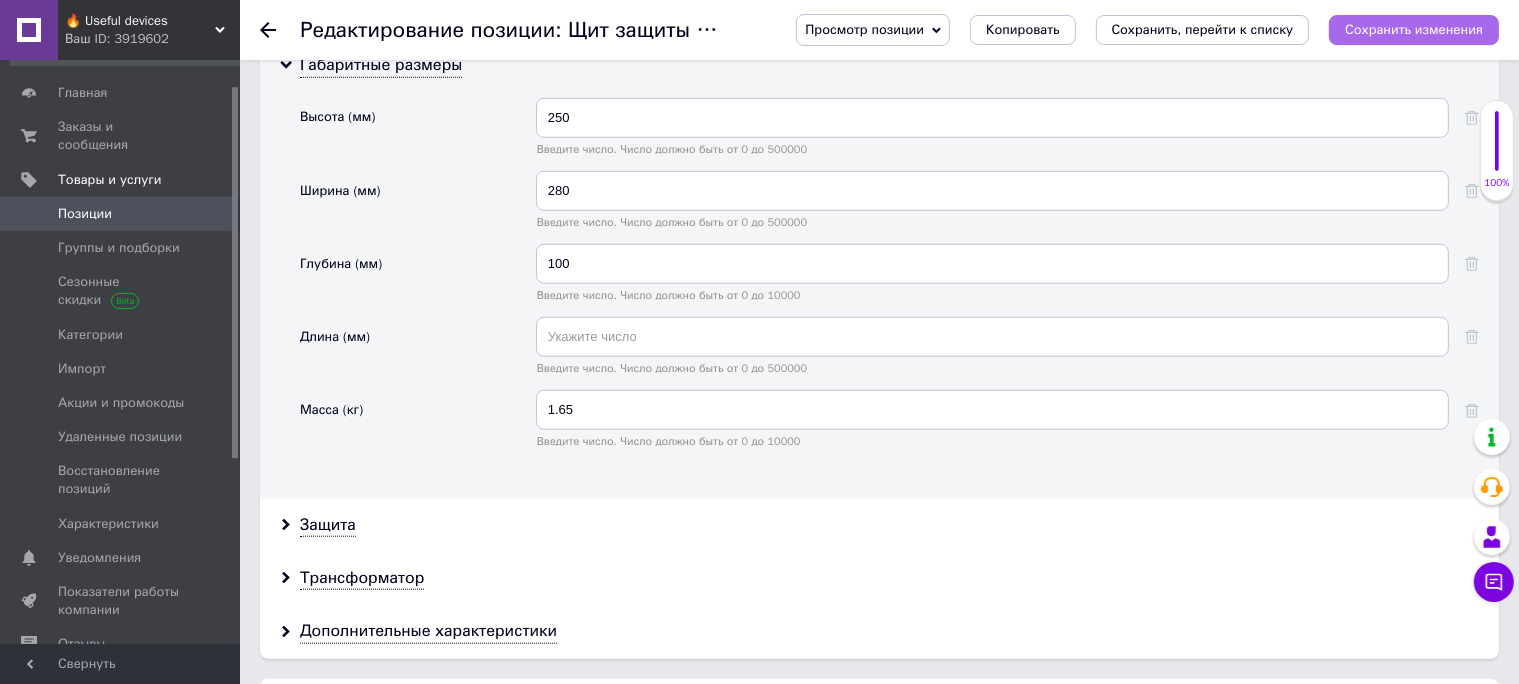 click on "Сохранить изменения" at bounding box center (1414, 29) 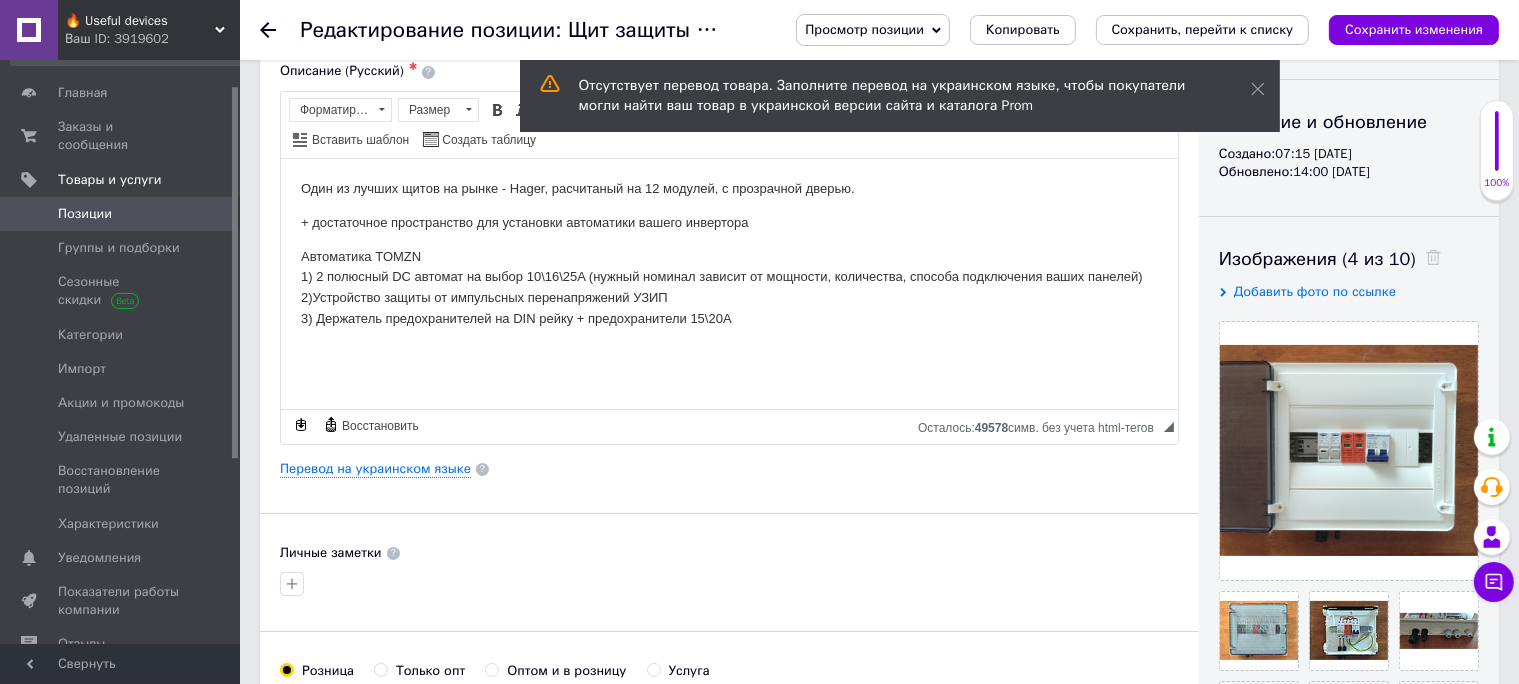 scroll, scrollTop: 0, scrollLeft: 0, axis: both 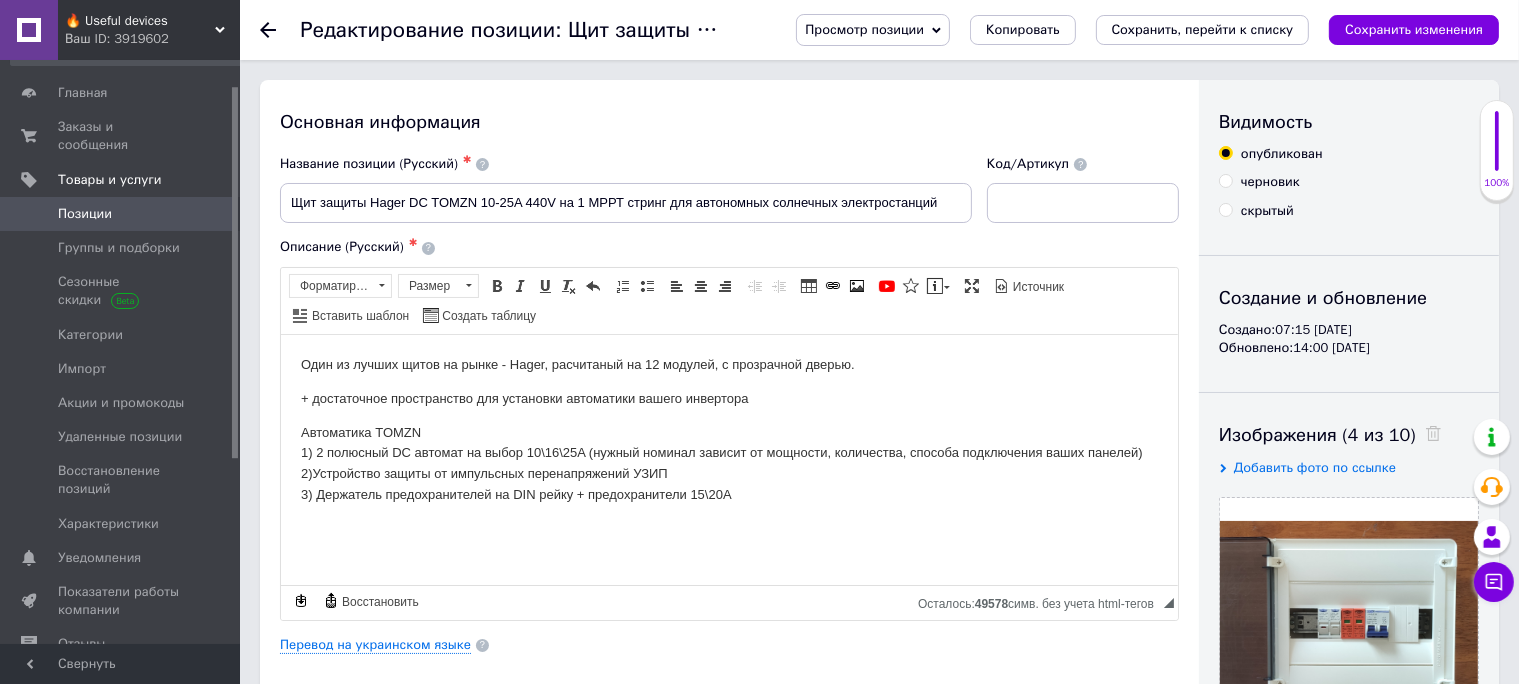 click on "Позиции" at bounding box center (85, 214) 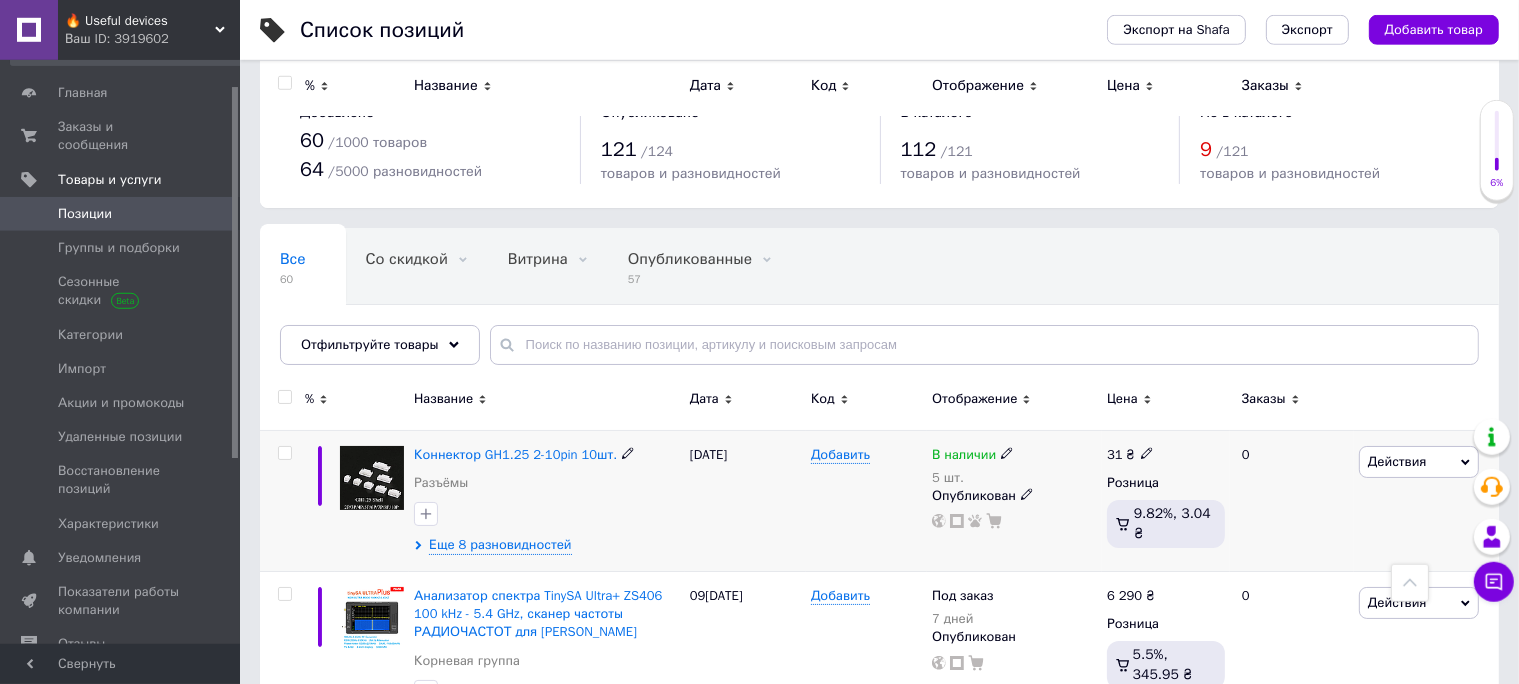 scroll, scrollTop: 0, scrollLeft: 0, axis: both 